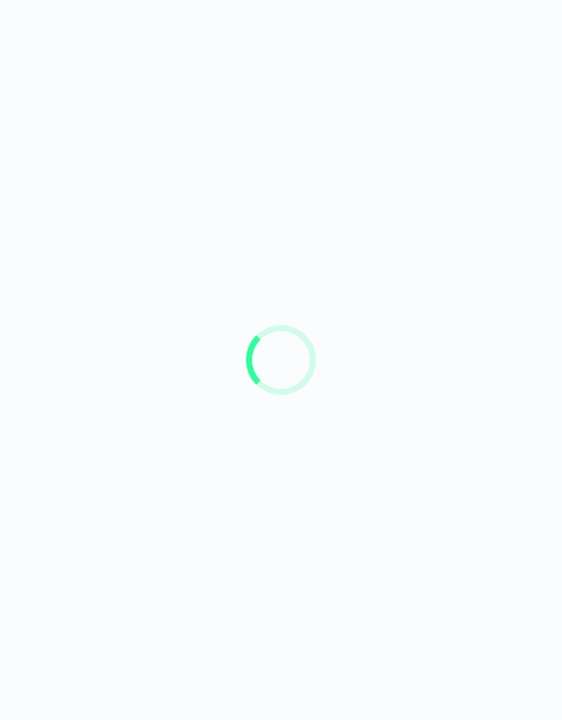 scroll, scrollTop: 0, scrollLeft: 0, axis: both 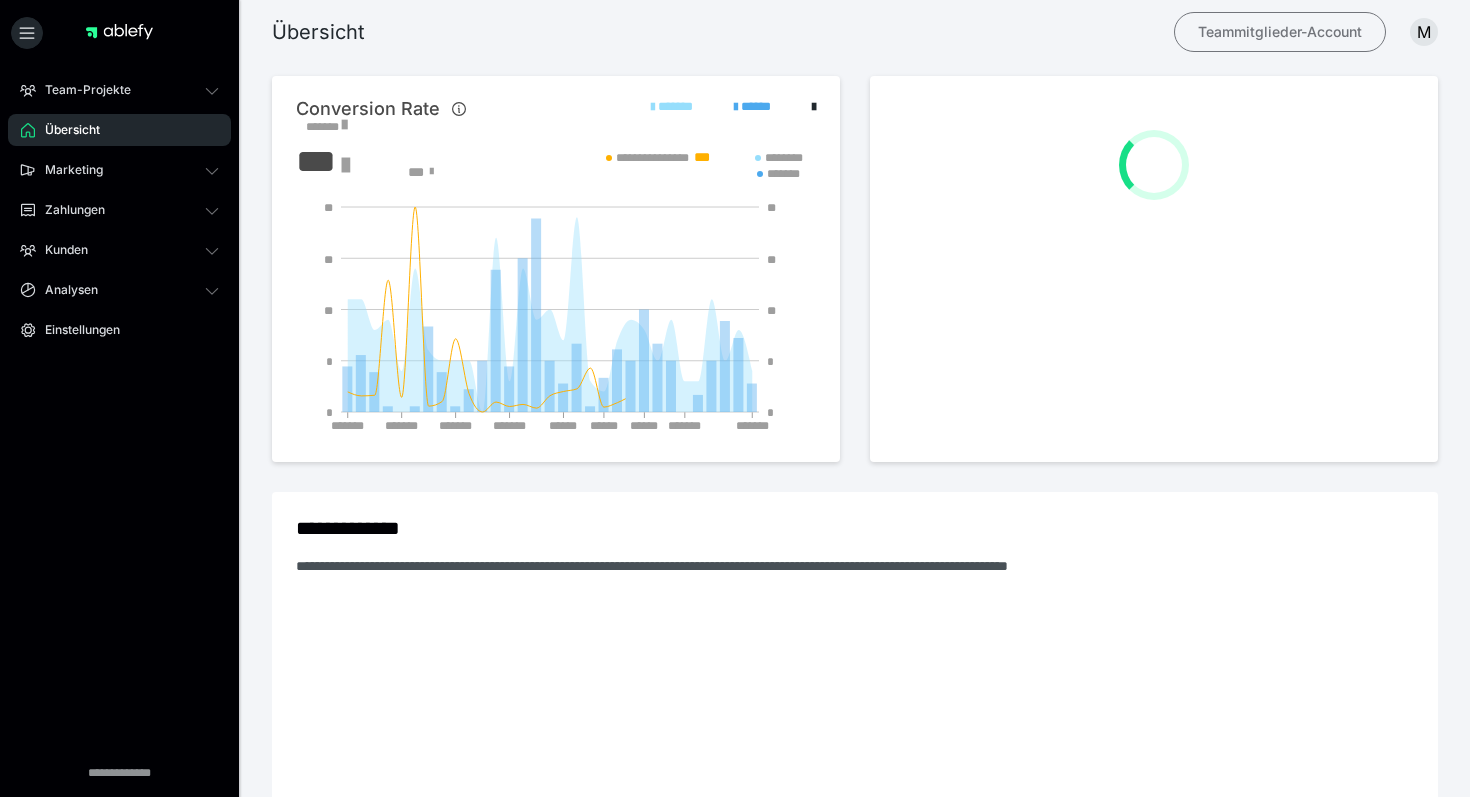 click on "Teammitglieder-Account" at bounding box center [1280, 32] 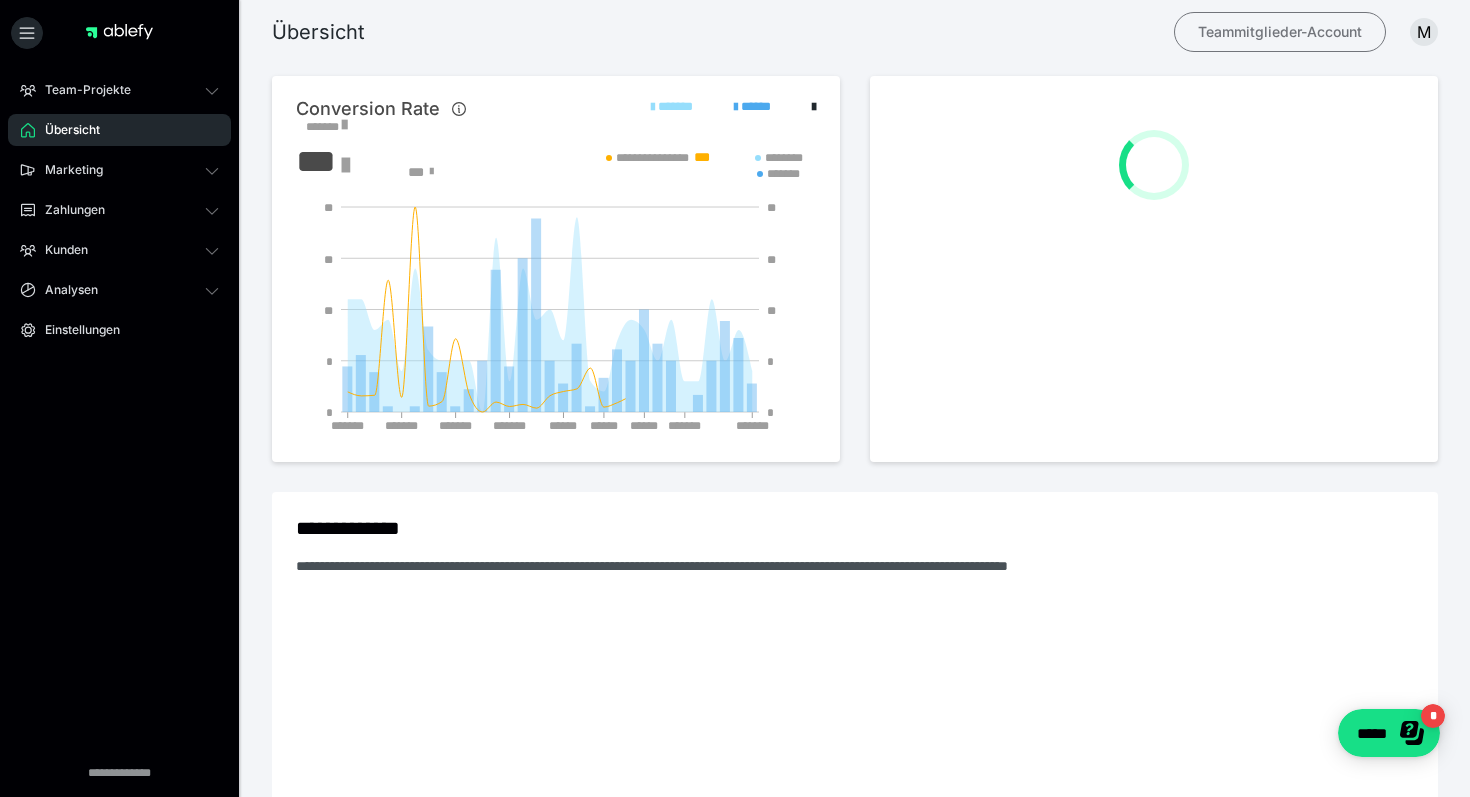 scroll, scrollTop: 0, scrollLeft: 0, axis: both 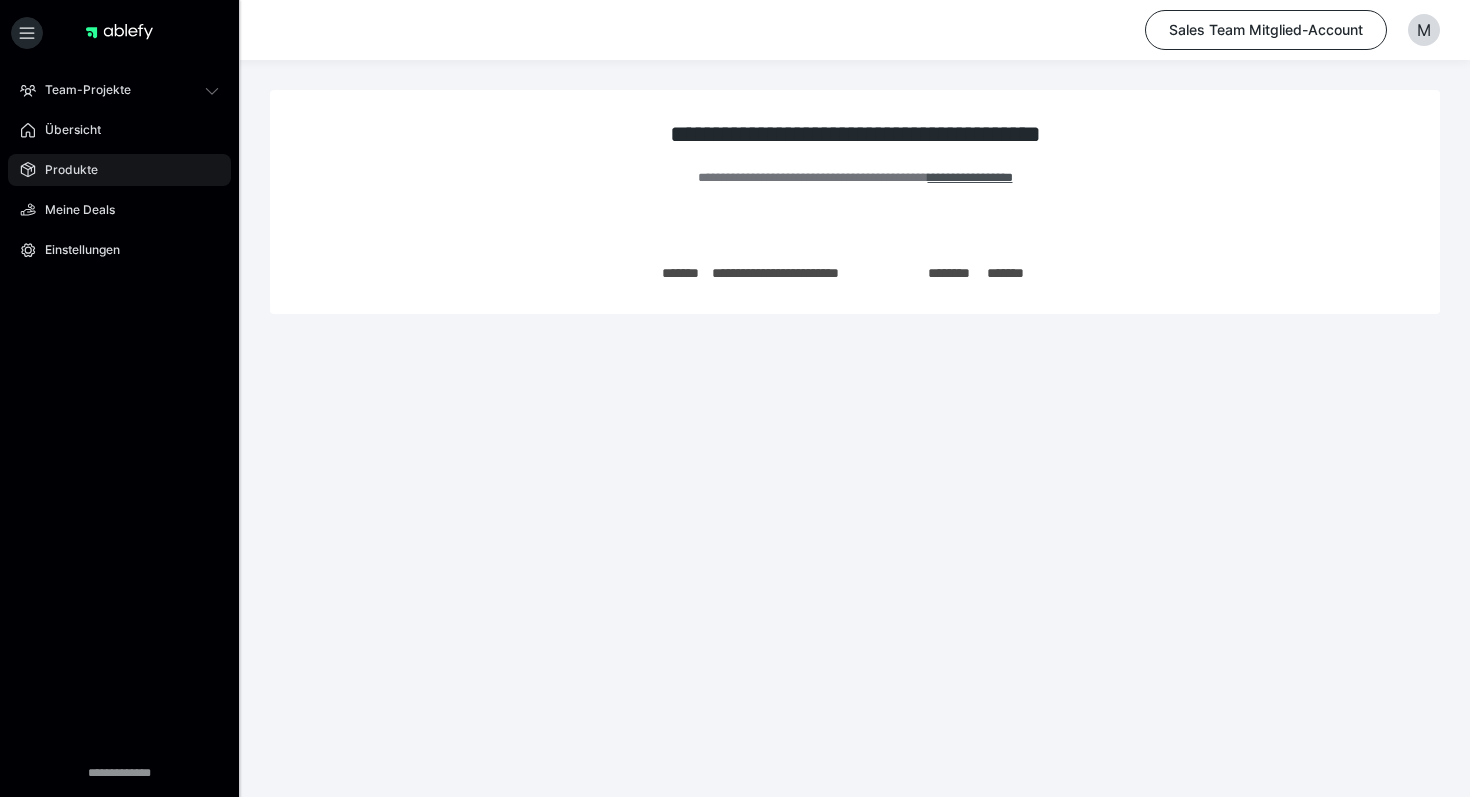 click on "Produkte" at bounding box center [64, 170] 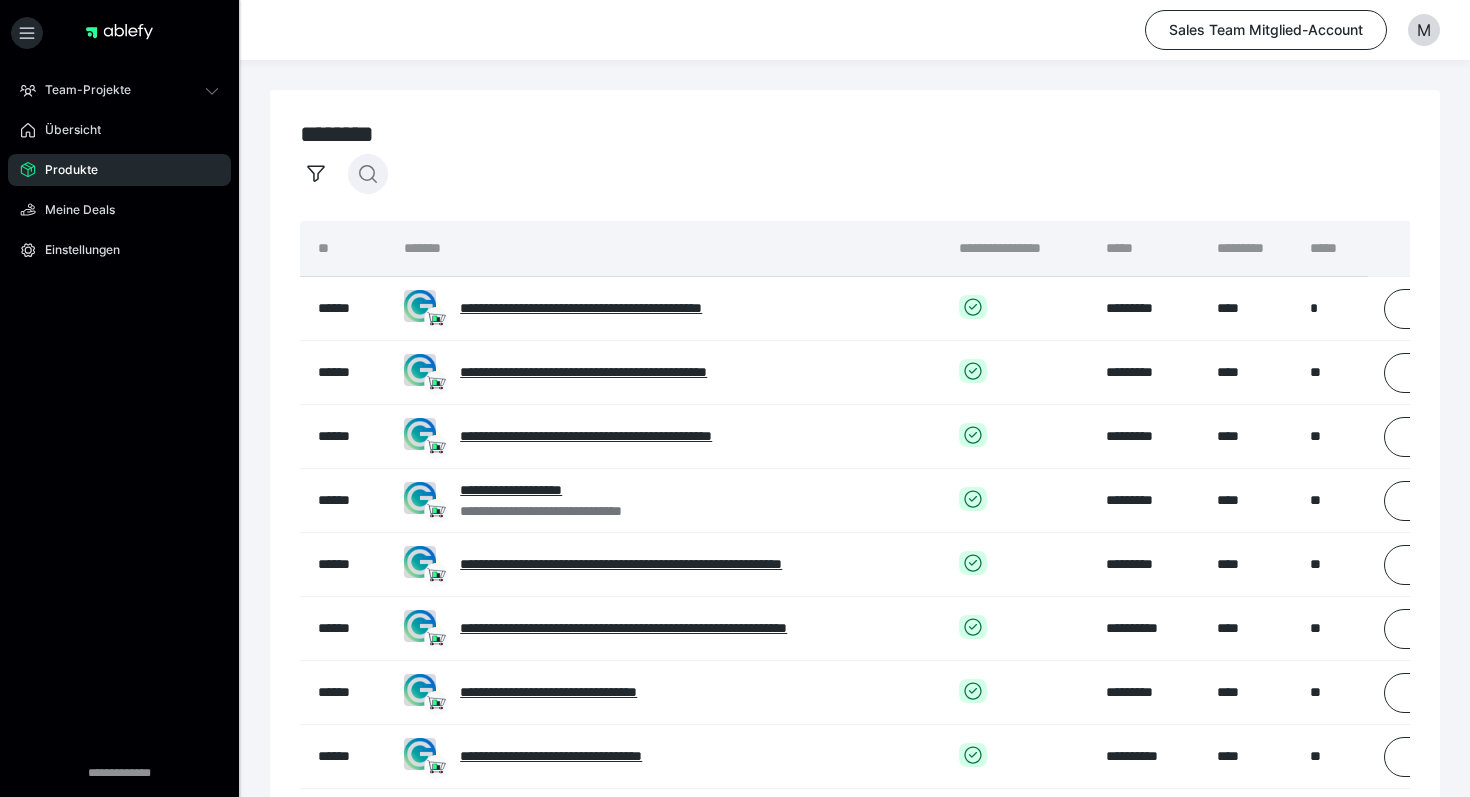 click 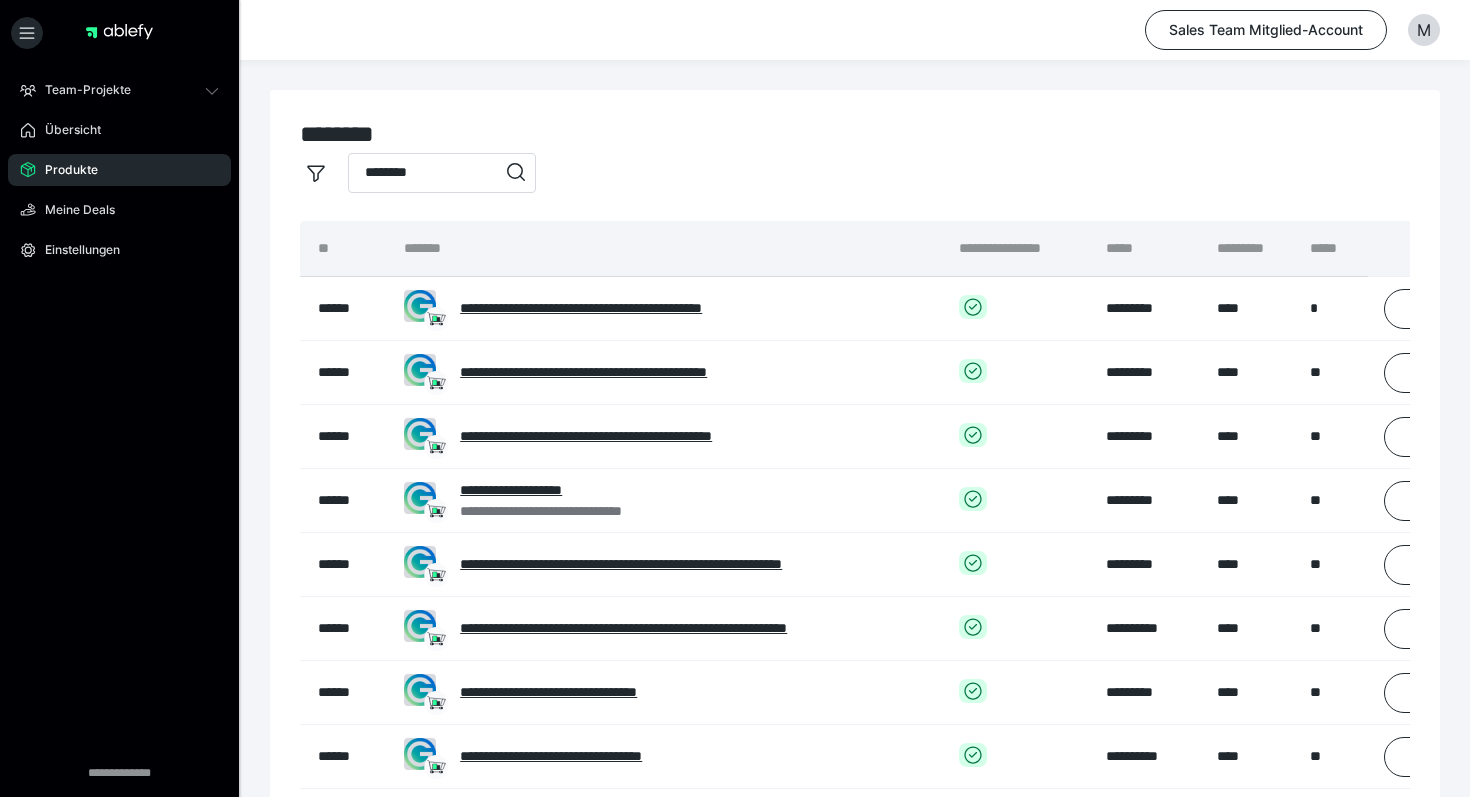 type on "********" 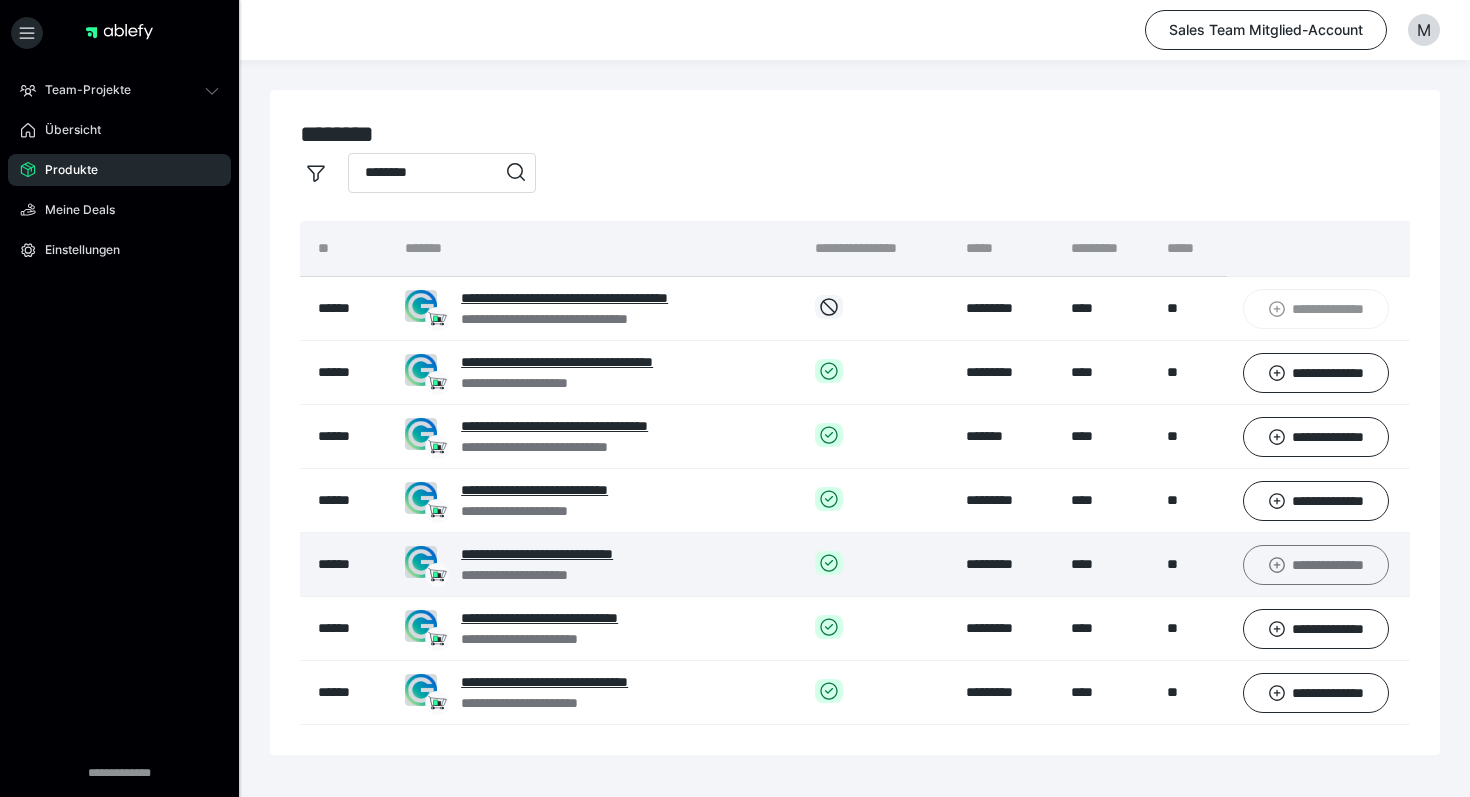 click on "**********" at bounding box center (1316, 565) 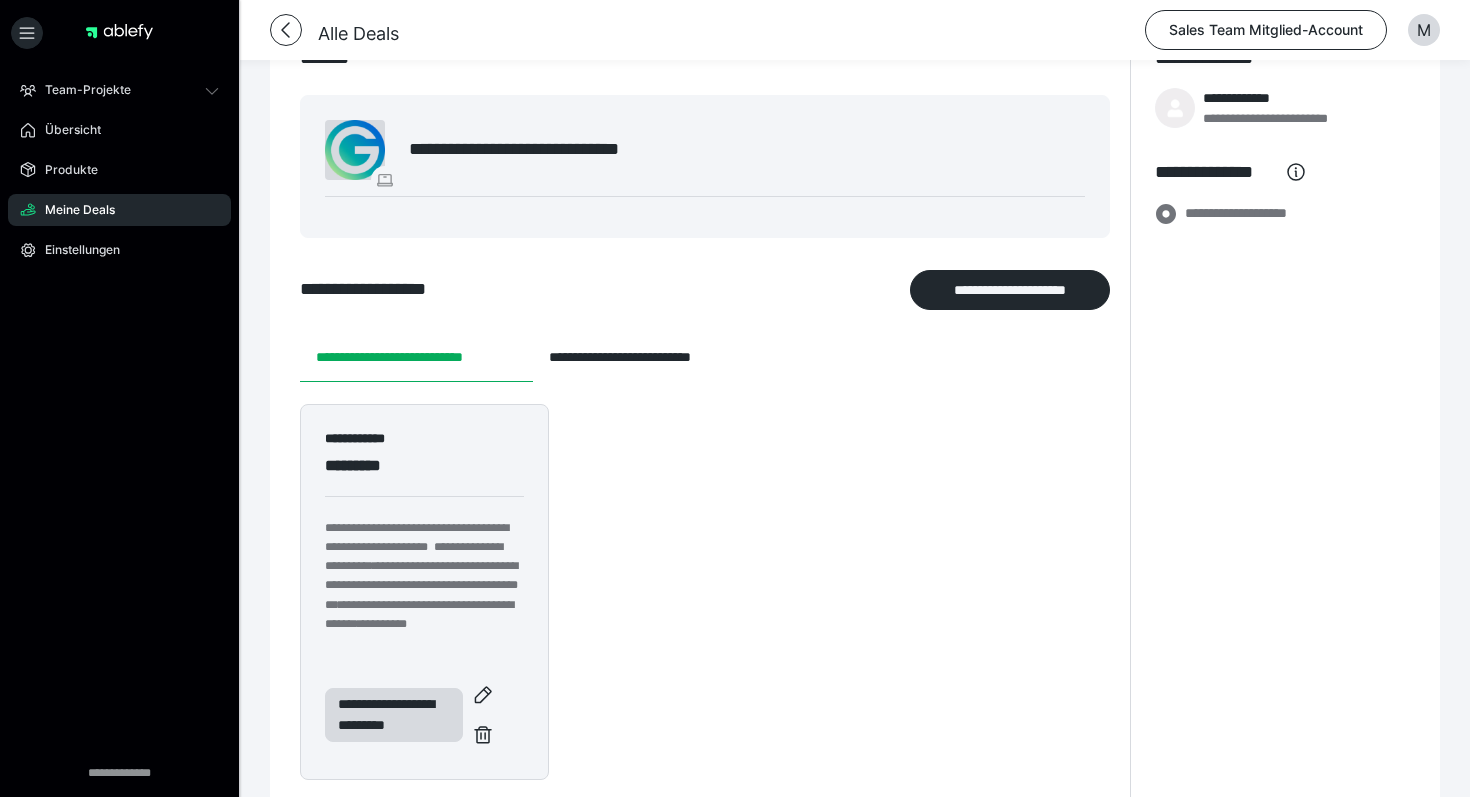 scroll, scrollTop: 126, scrollLeft: 0, axis: vertical 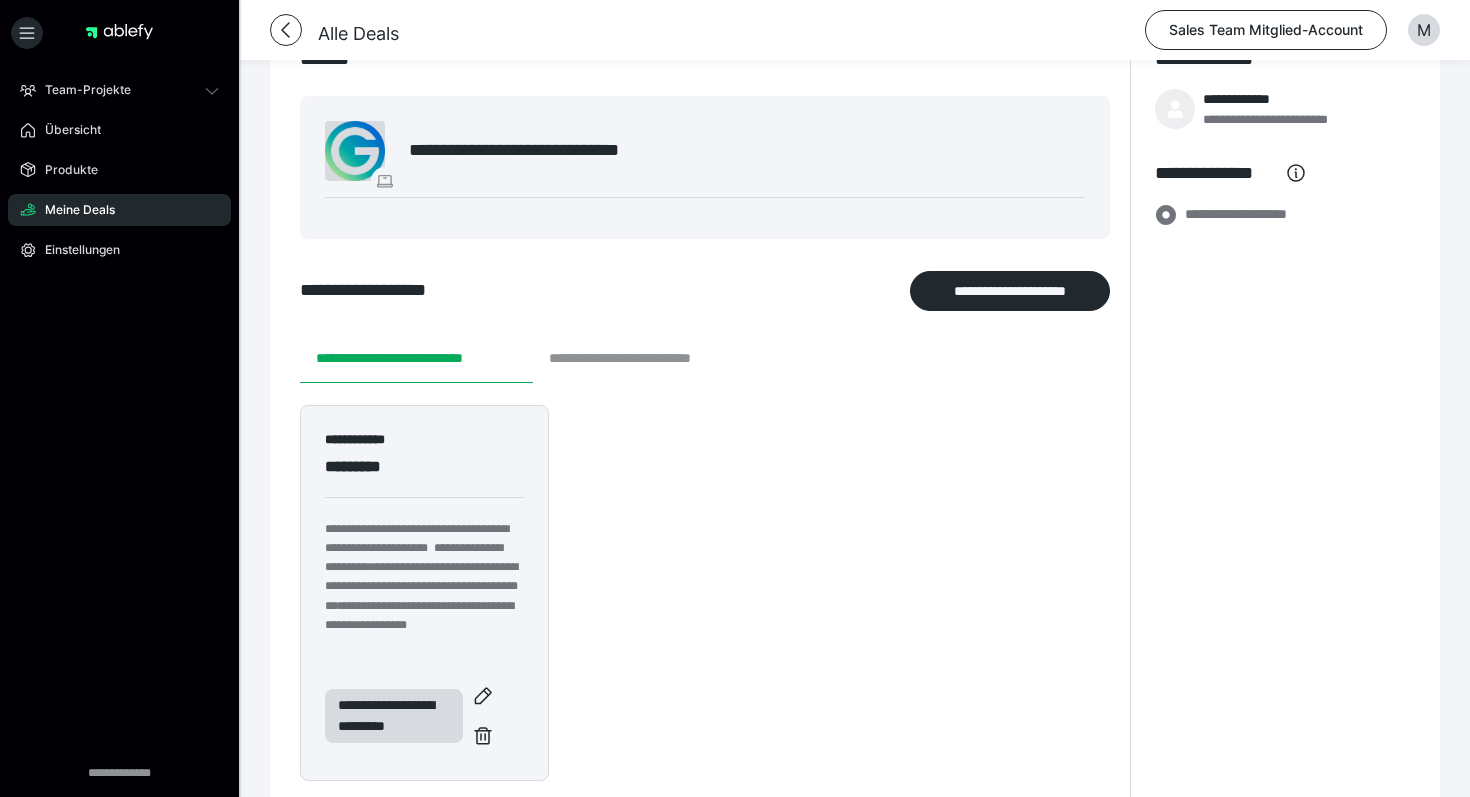 click on "**********" at bounding box center (648, 359) 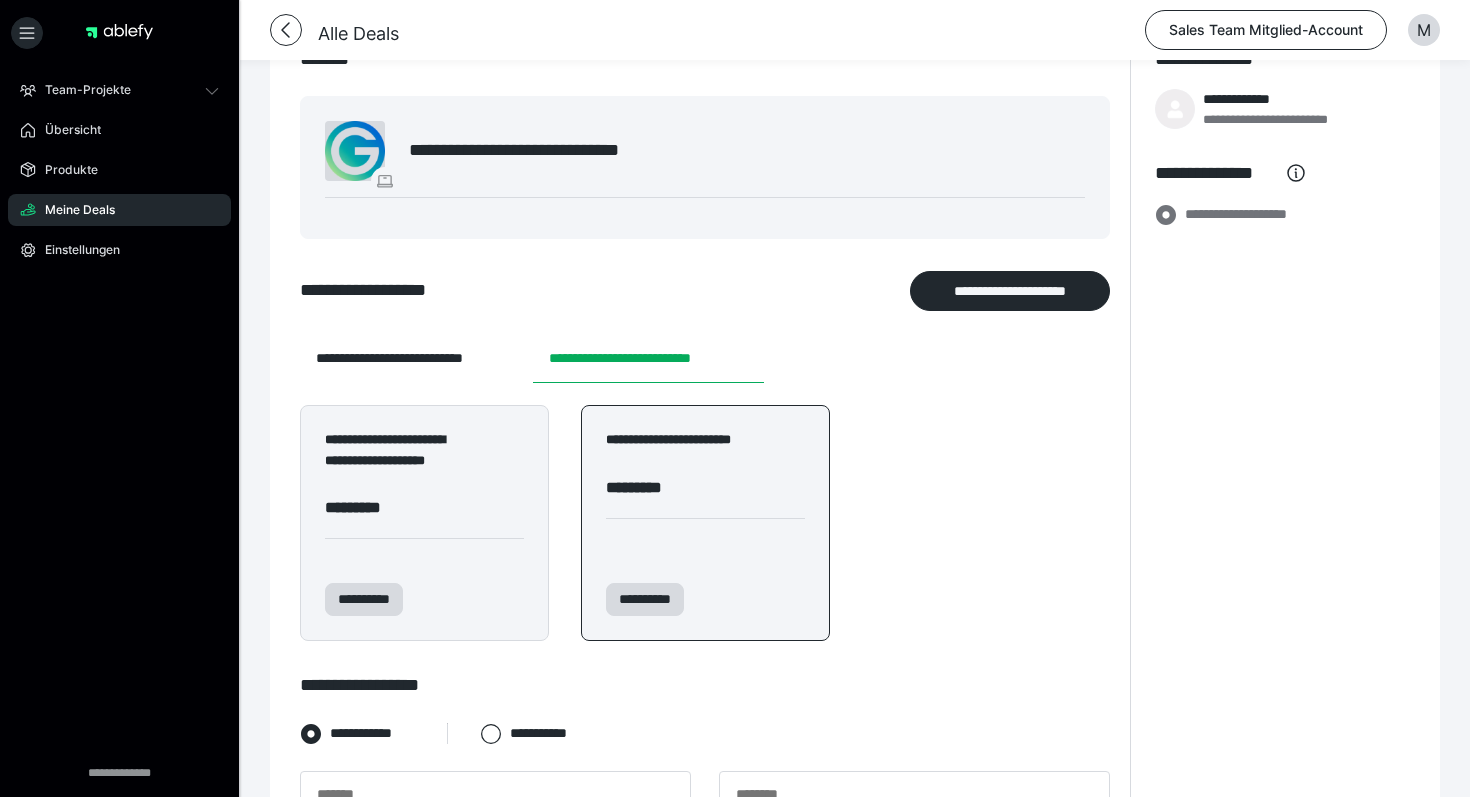 click on "**********" at bounding box center [705, 455] 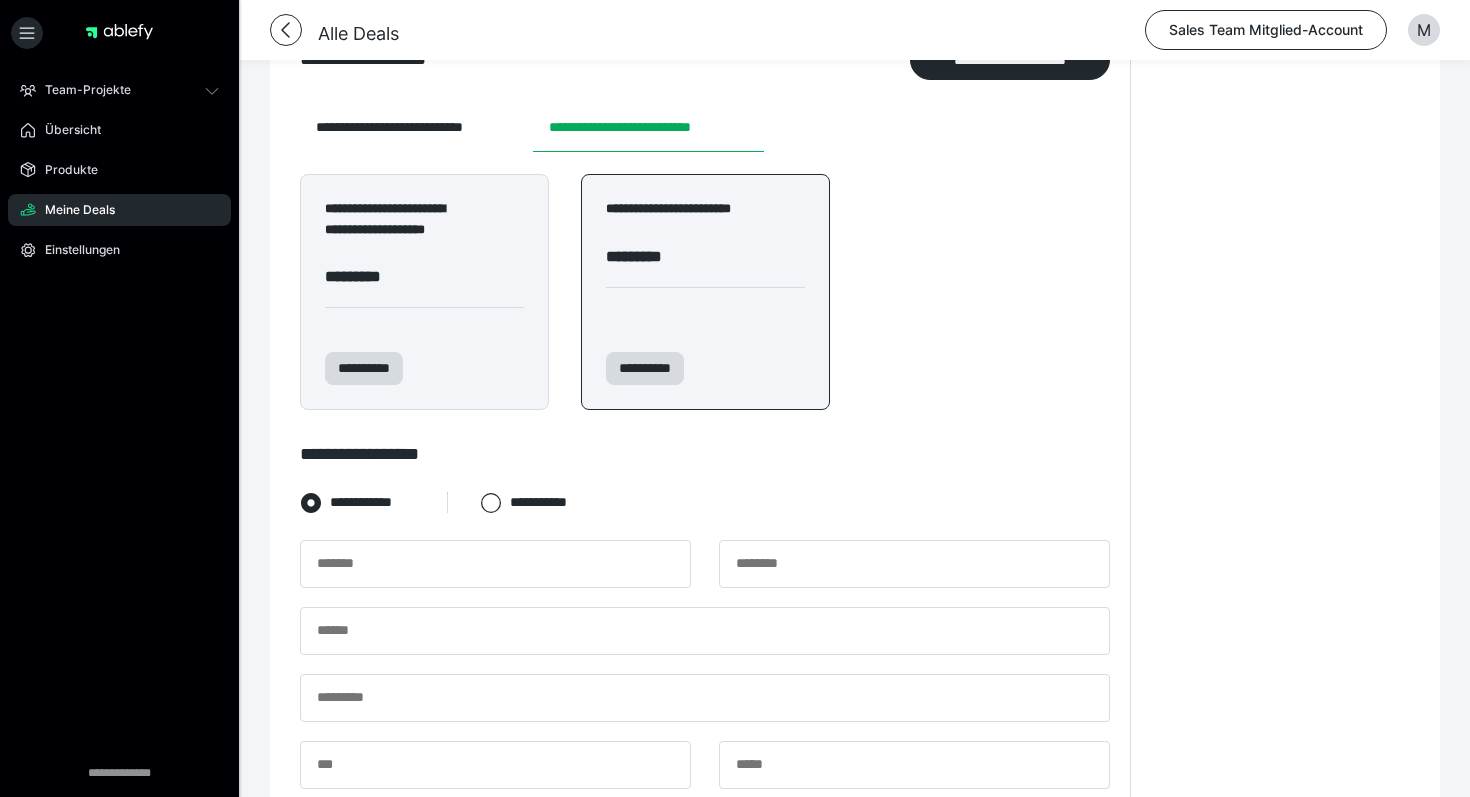scroll, scrollTop: 326, scrollLeft: 0, axis: vertical 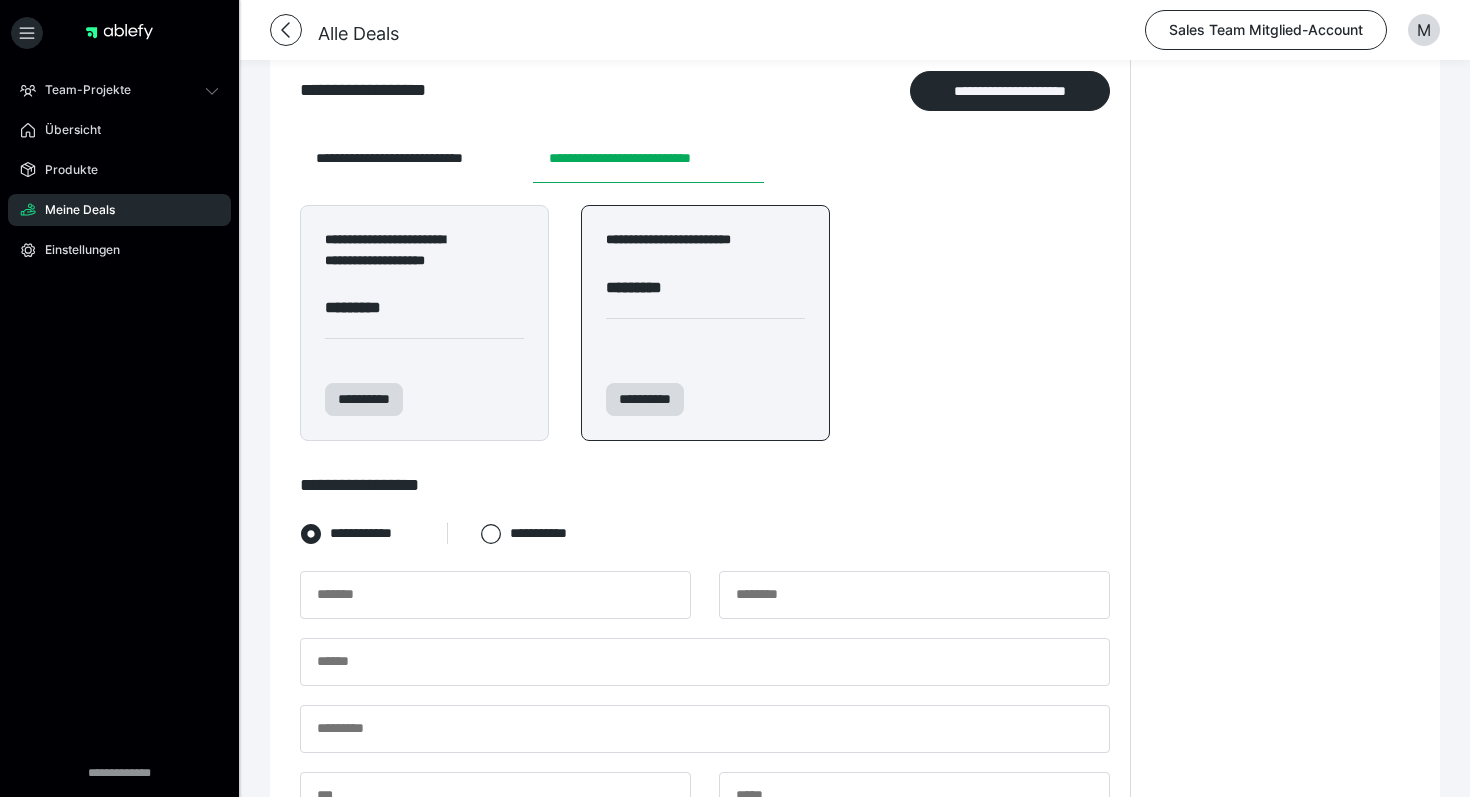 click on "**********" at bounding box center [705, 388] 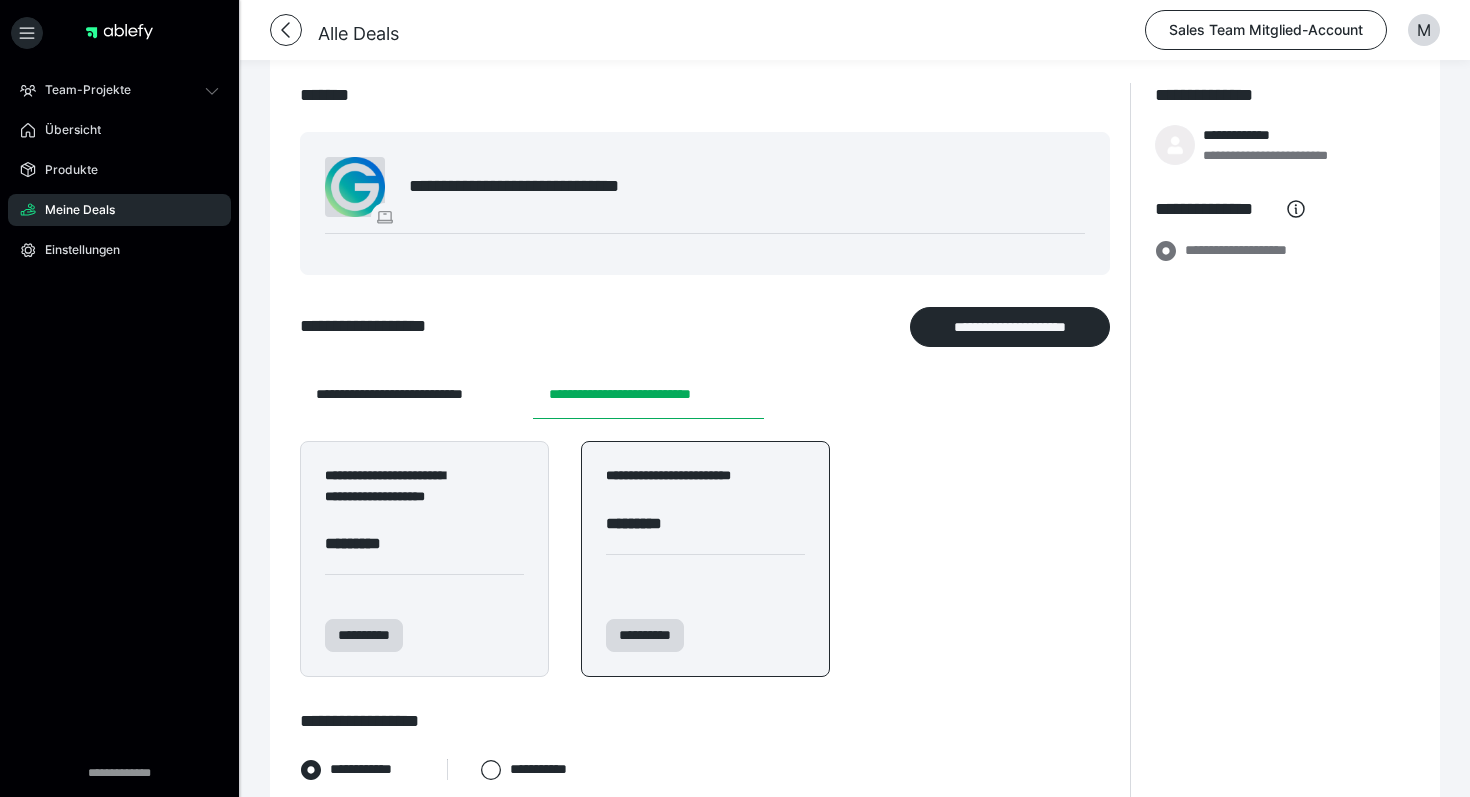 scroll, scrollTop: 97, scrollLeft: 0, axis: vertical 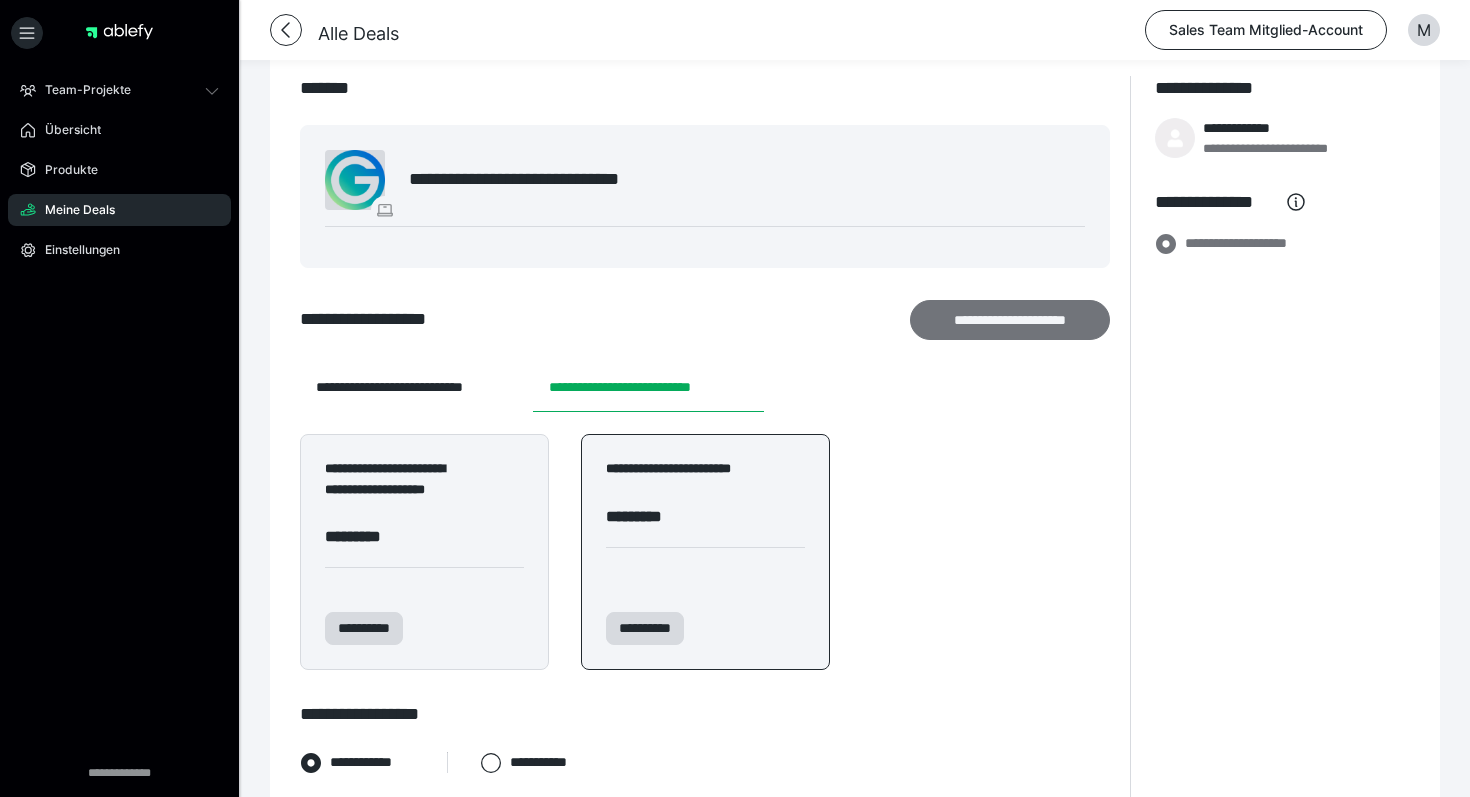 click on "**********" at bounding box center (1010, 320) 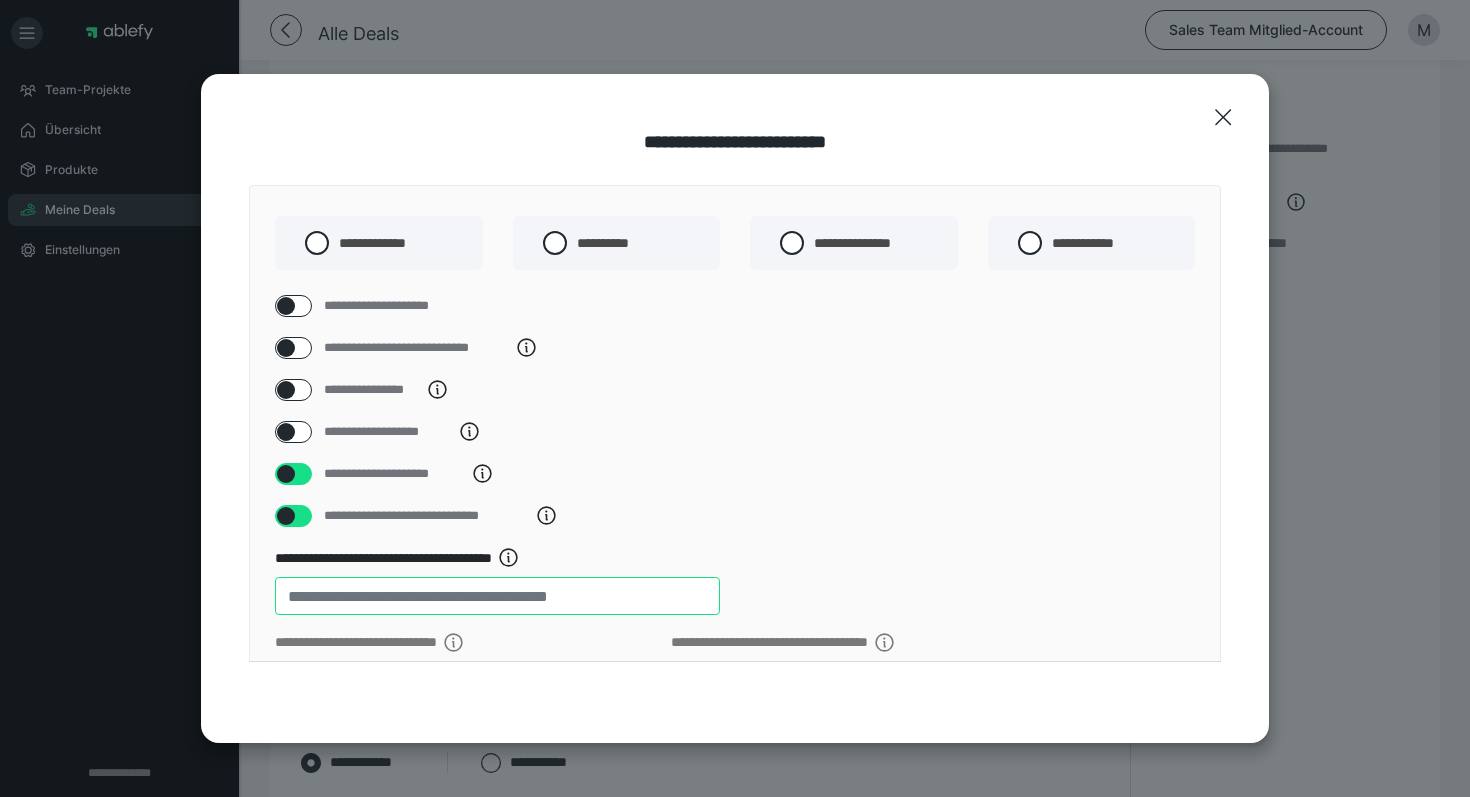 click on "**" at bounding box center (497, 596) 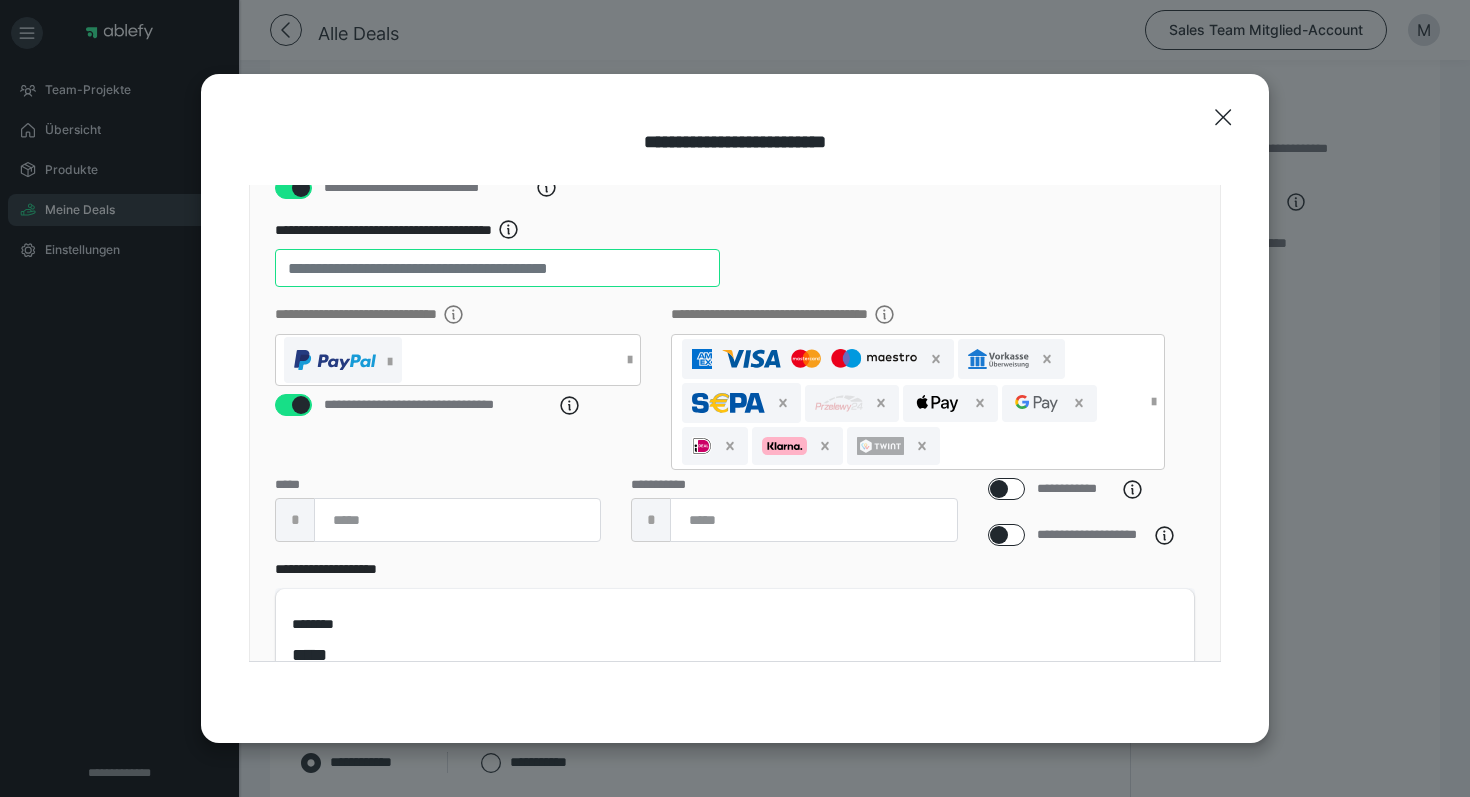 scroll, scrollTop: 331, scrollLeft: 0, axis: vertical 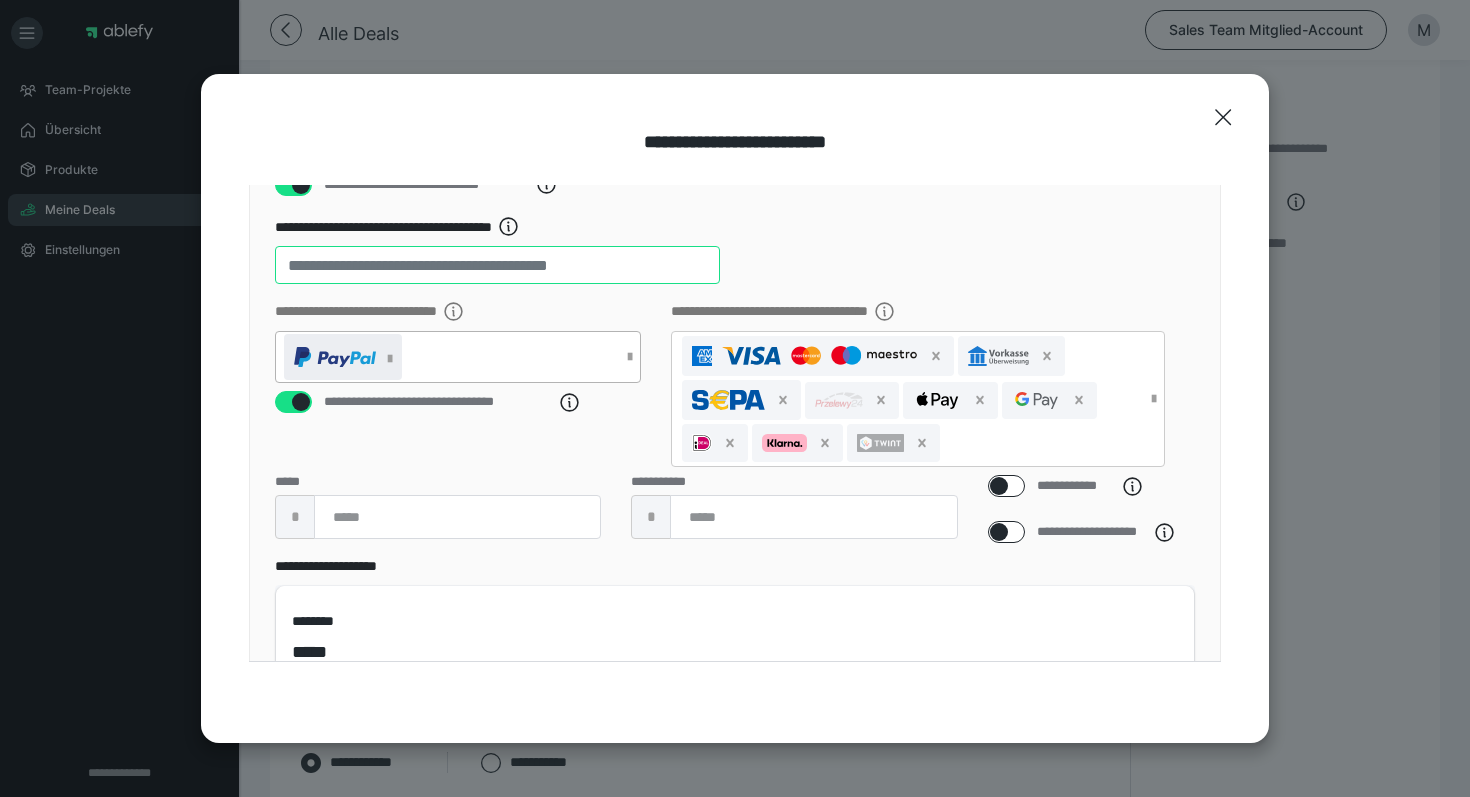 type on "*" 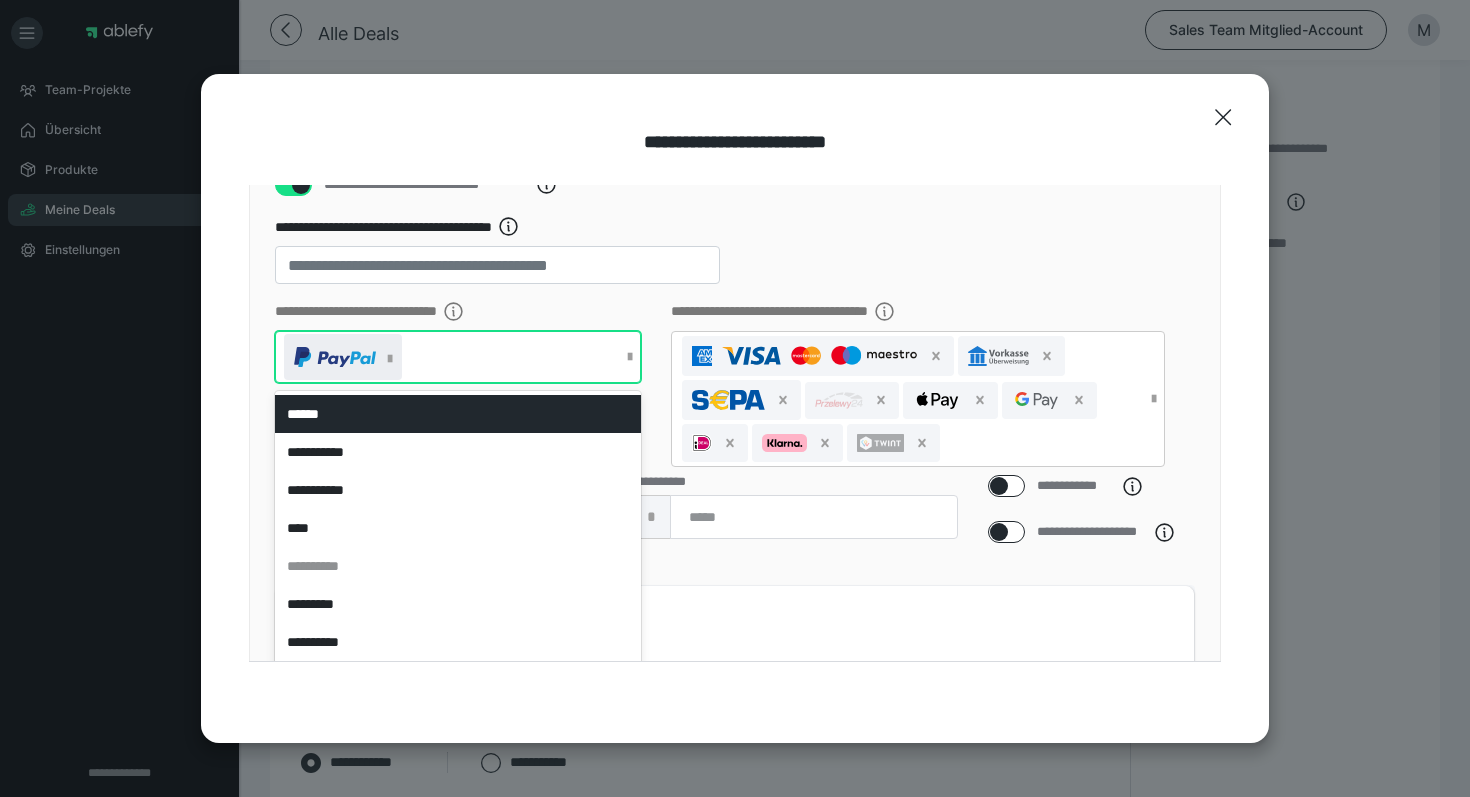 click at bounding box center [390, 359] 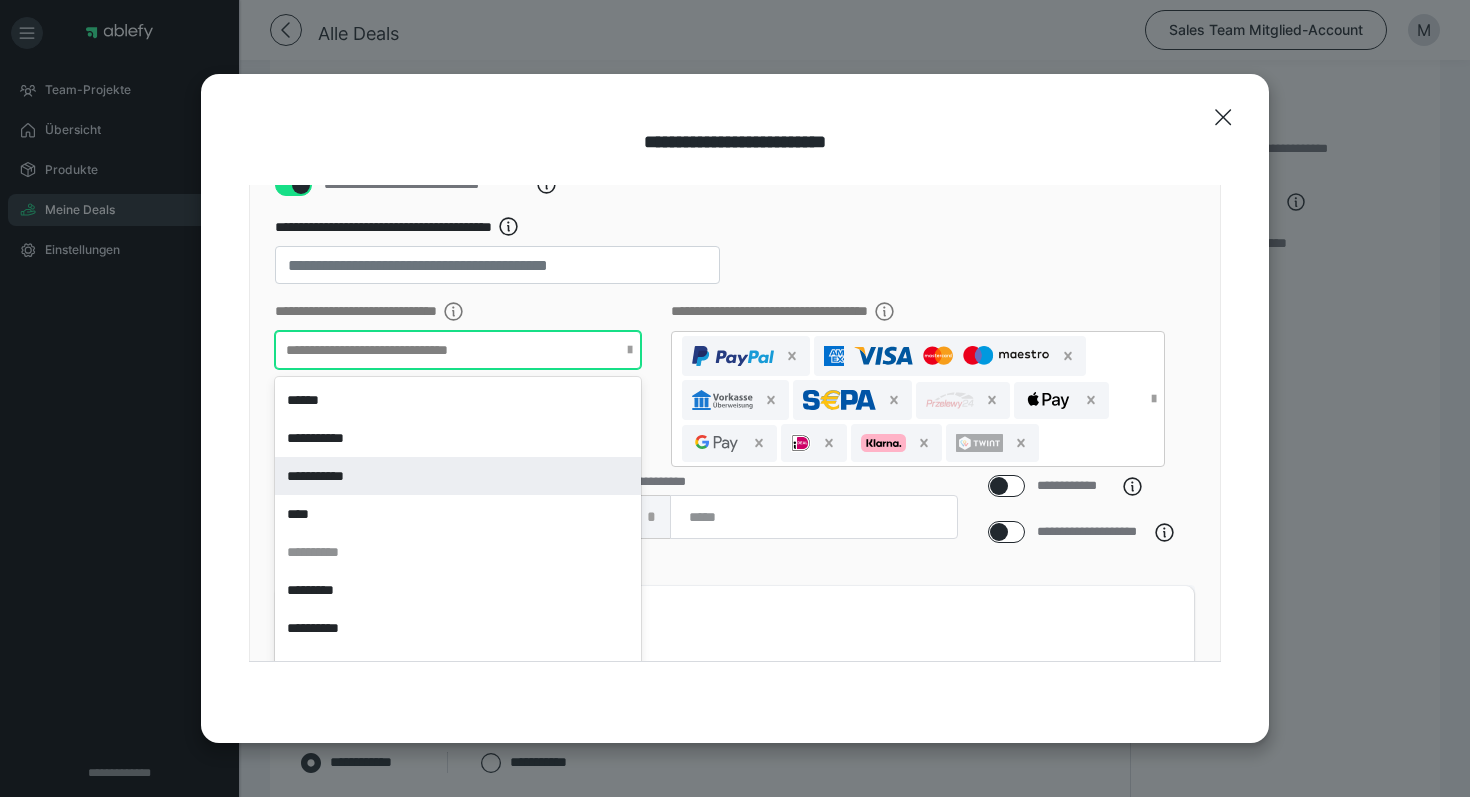 click on "**********" at bounding box center (458, 476) 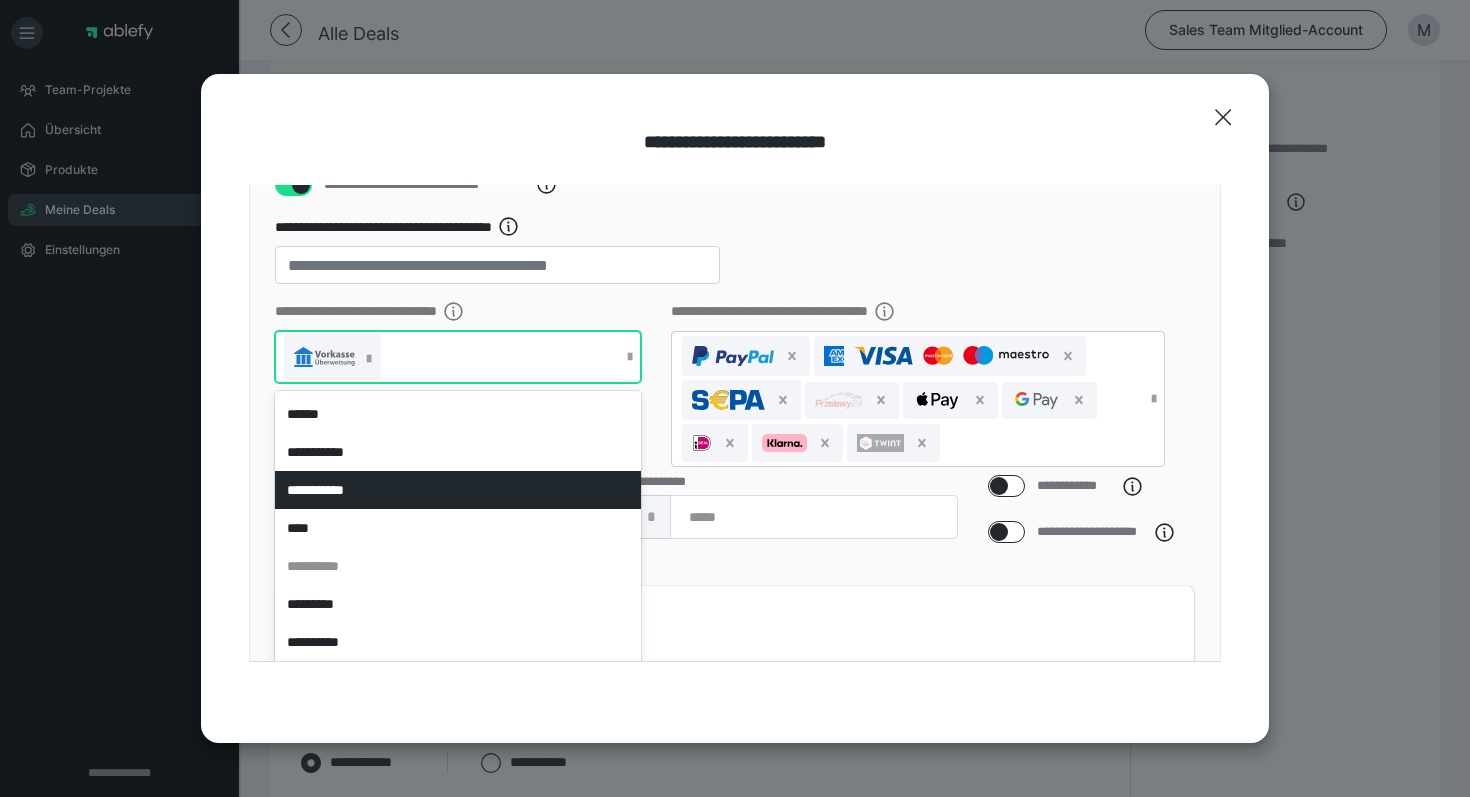 click on "**********" at bounding box center (458, 490) 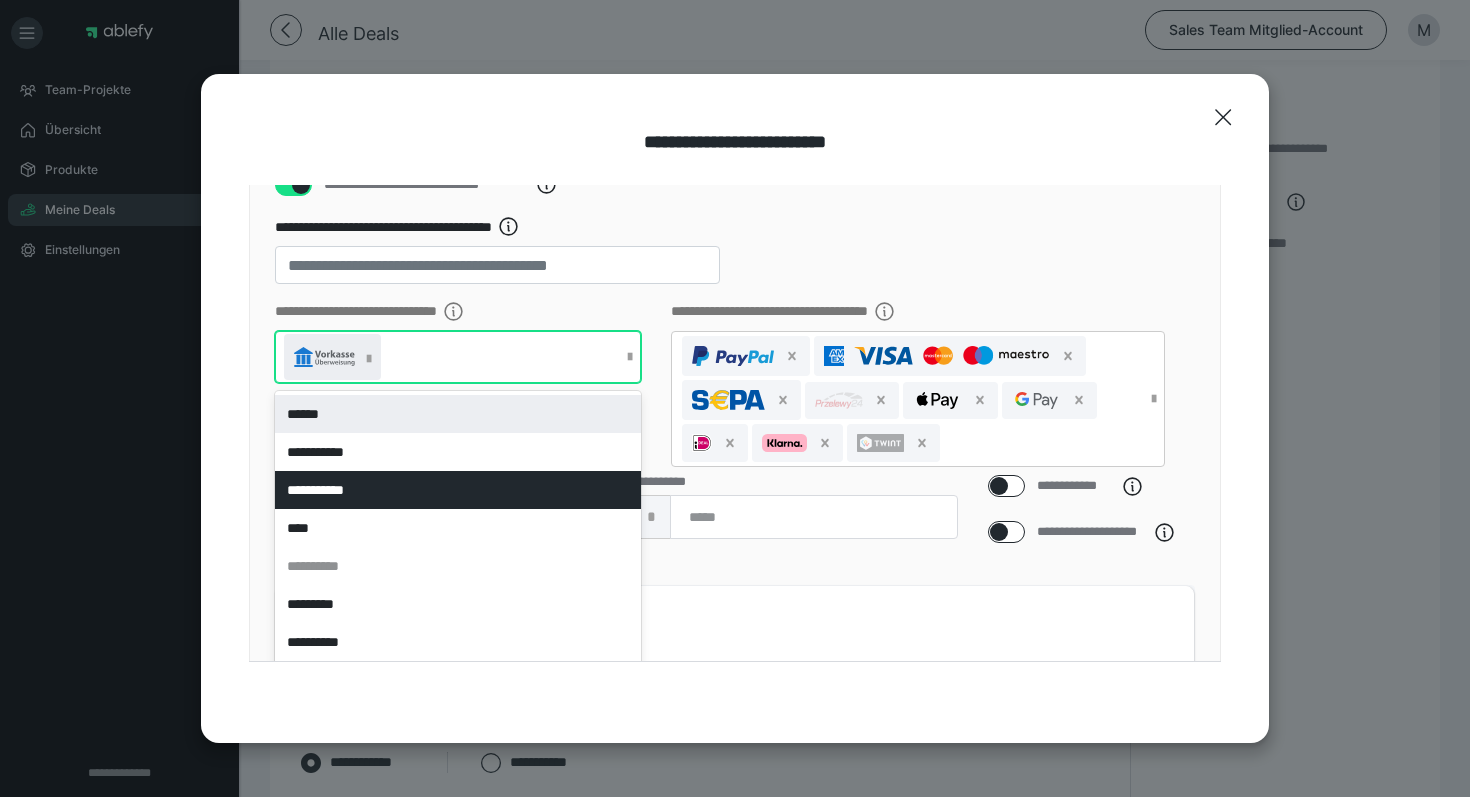 click at bounding box center [369, 359] 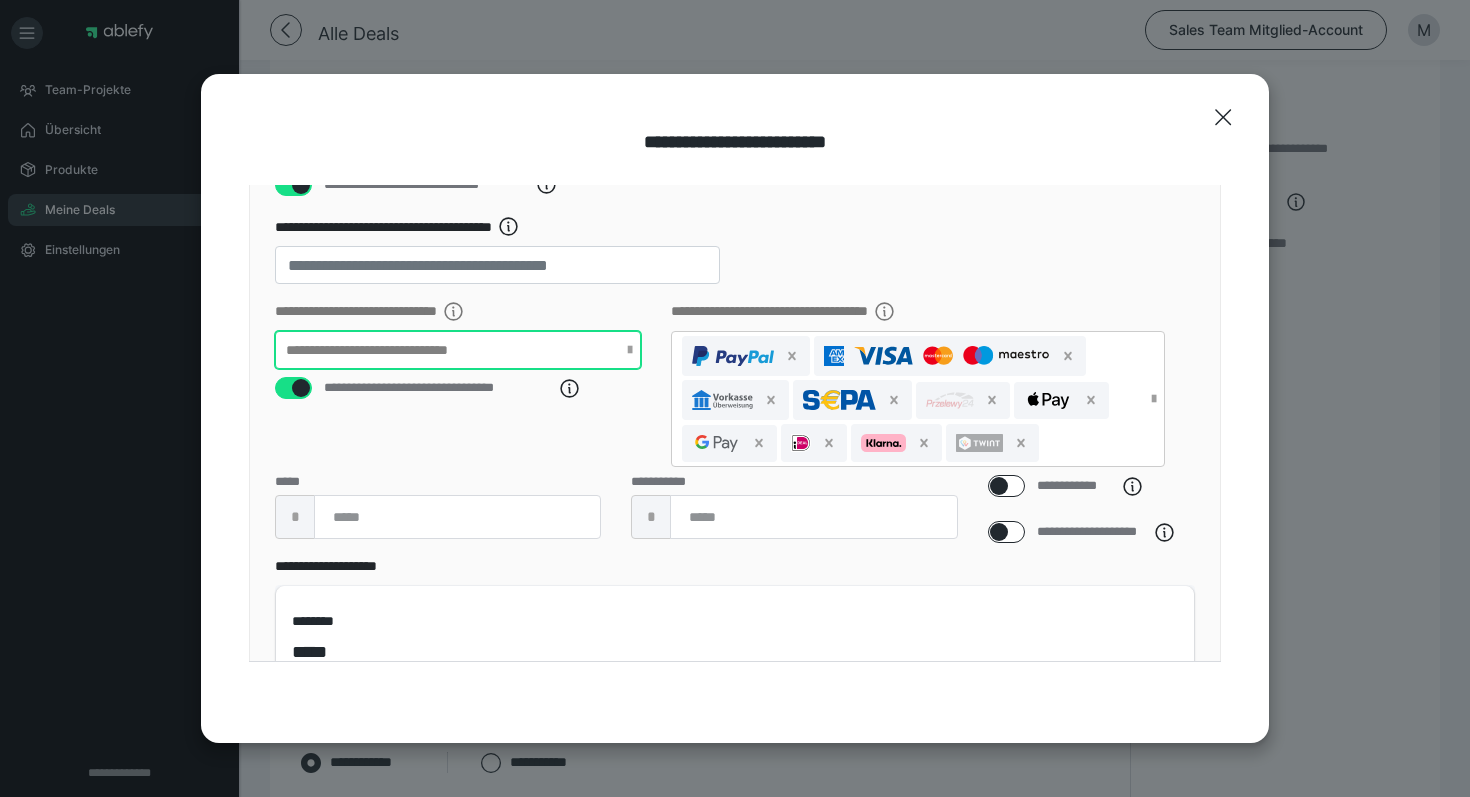 click on "**********" at bounding box center [402, 350] 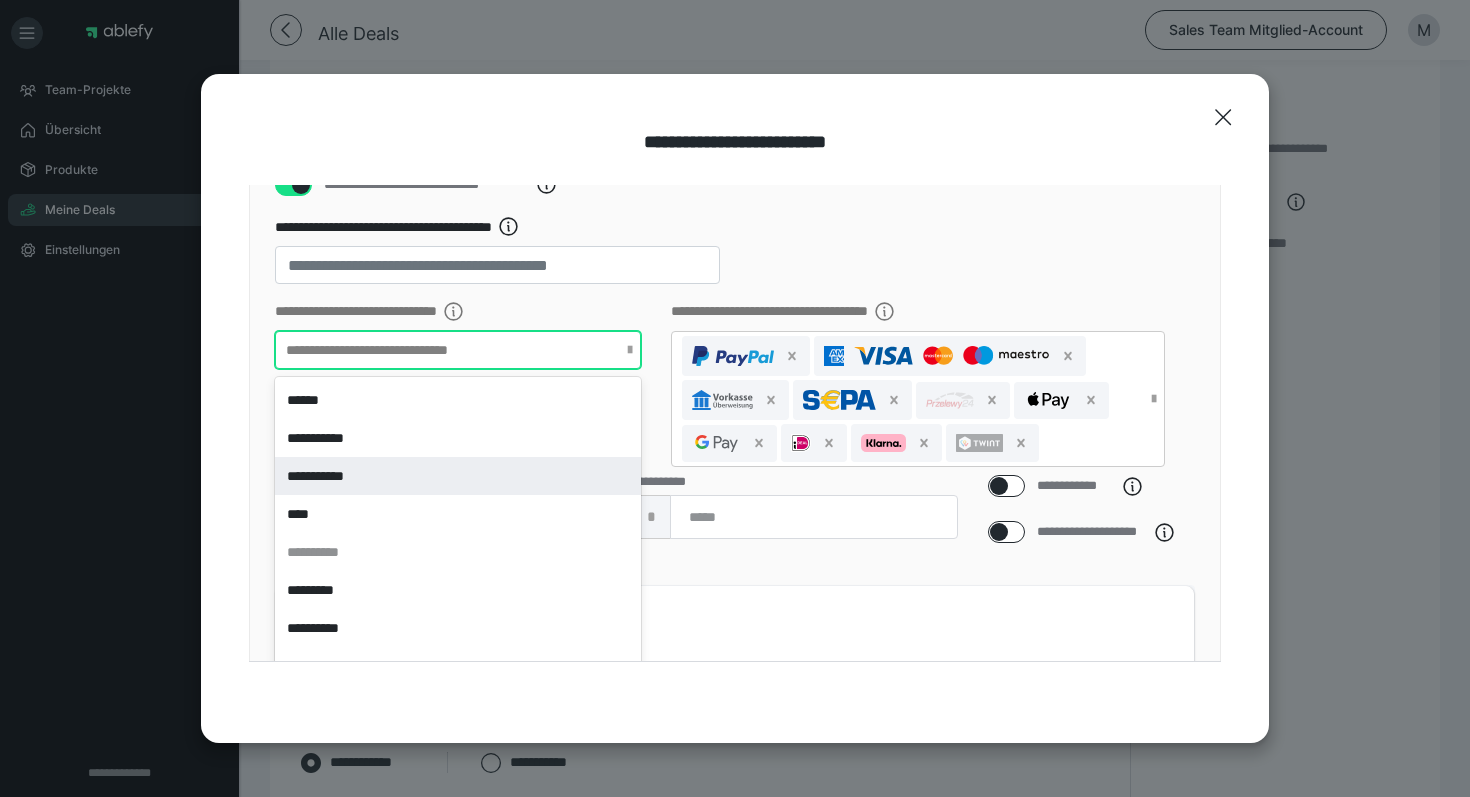 click on "**********" at bounding box center (458, 476) 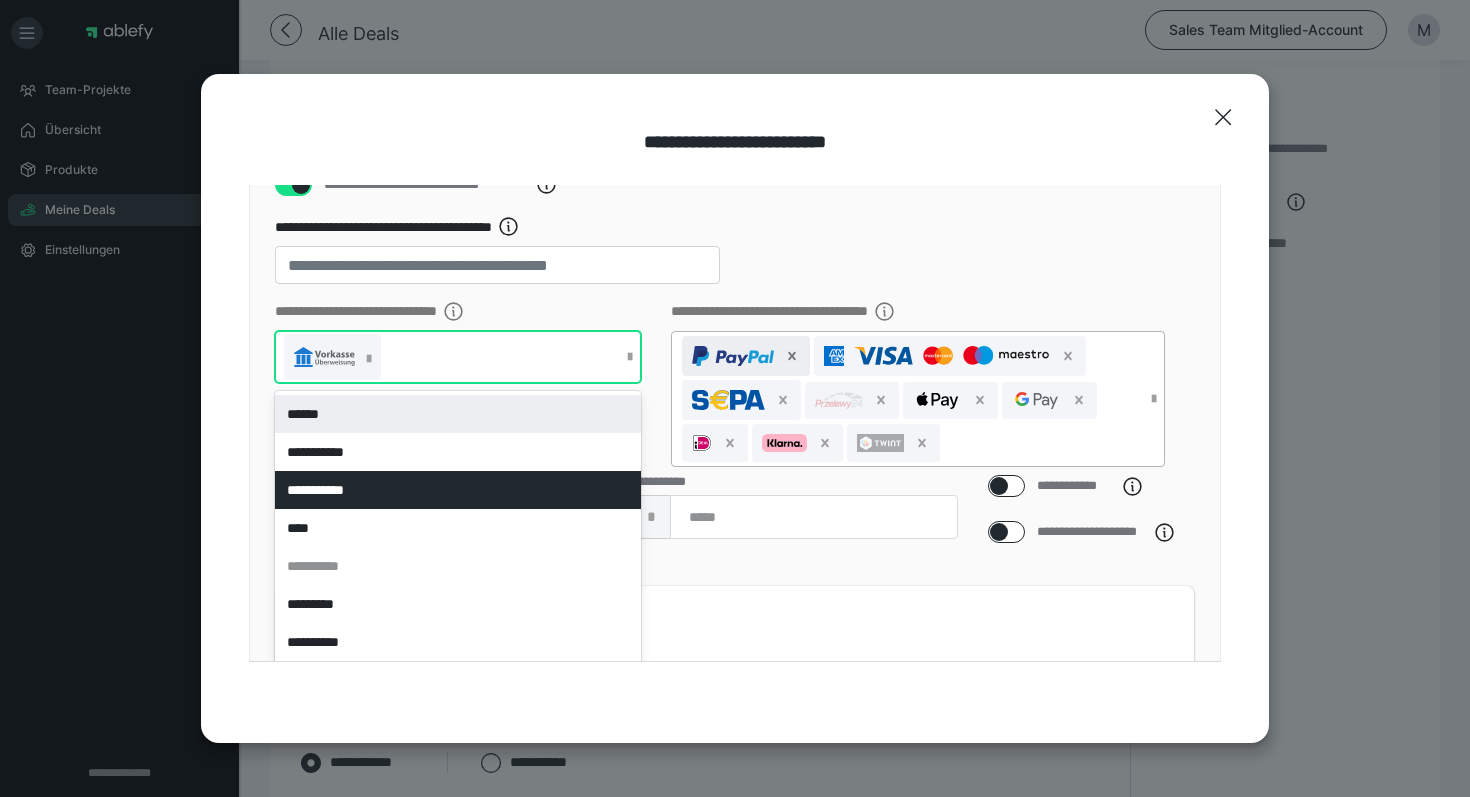 click 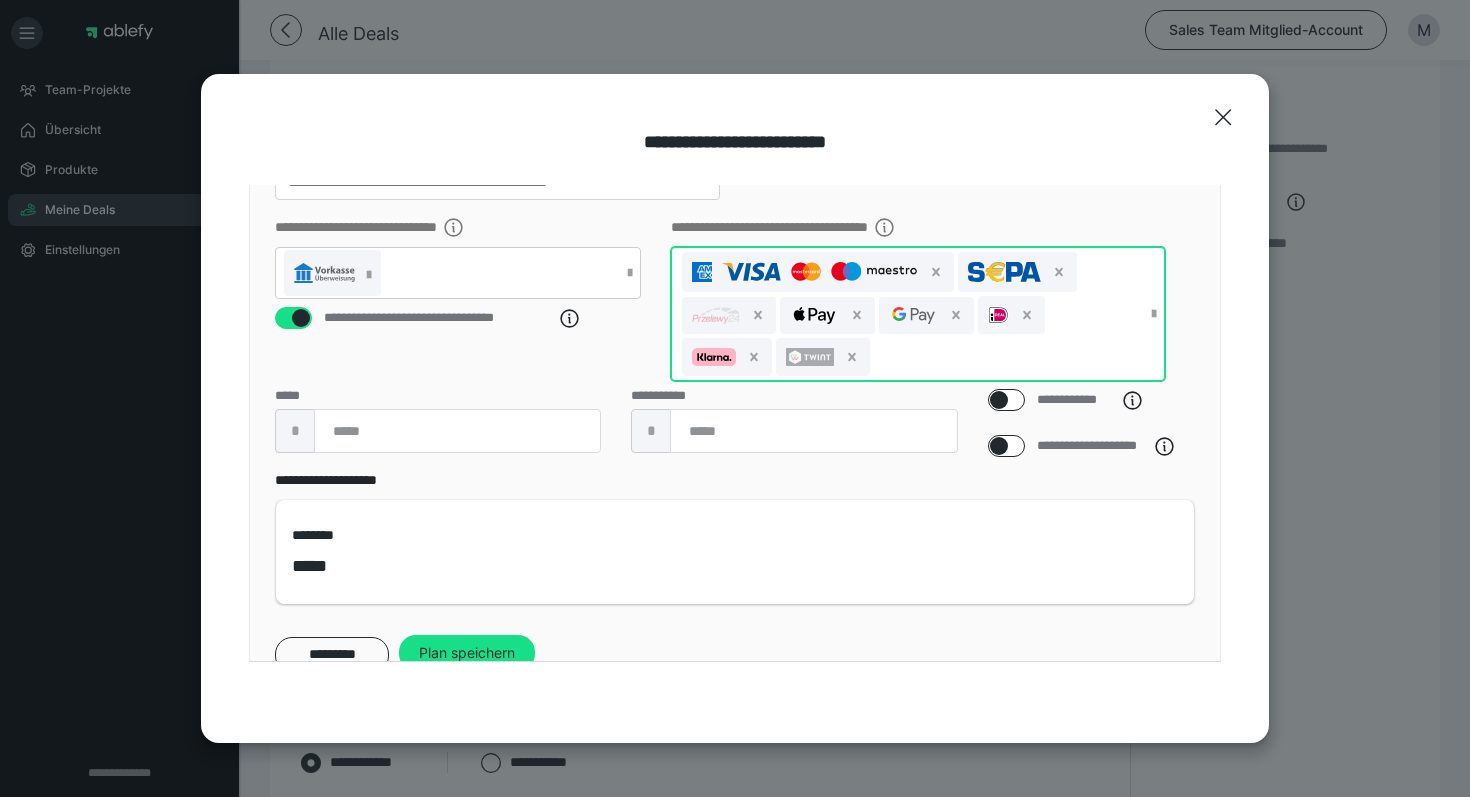 scroll, scrollTop: 245, scrollLeft: 0, axis: vertical 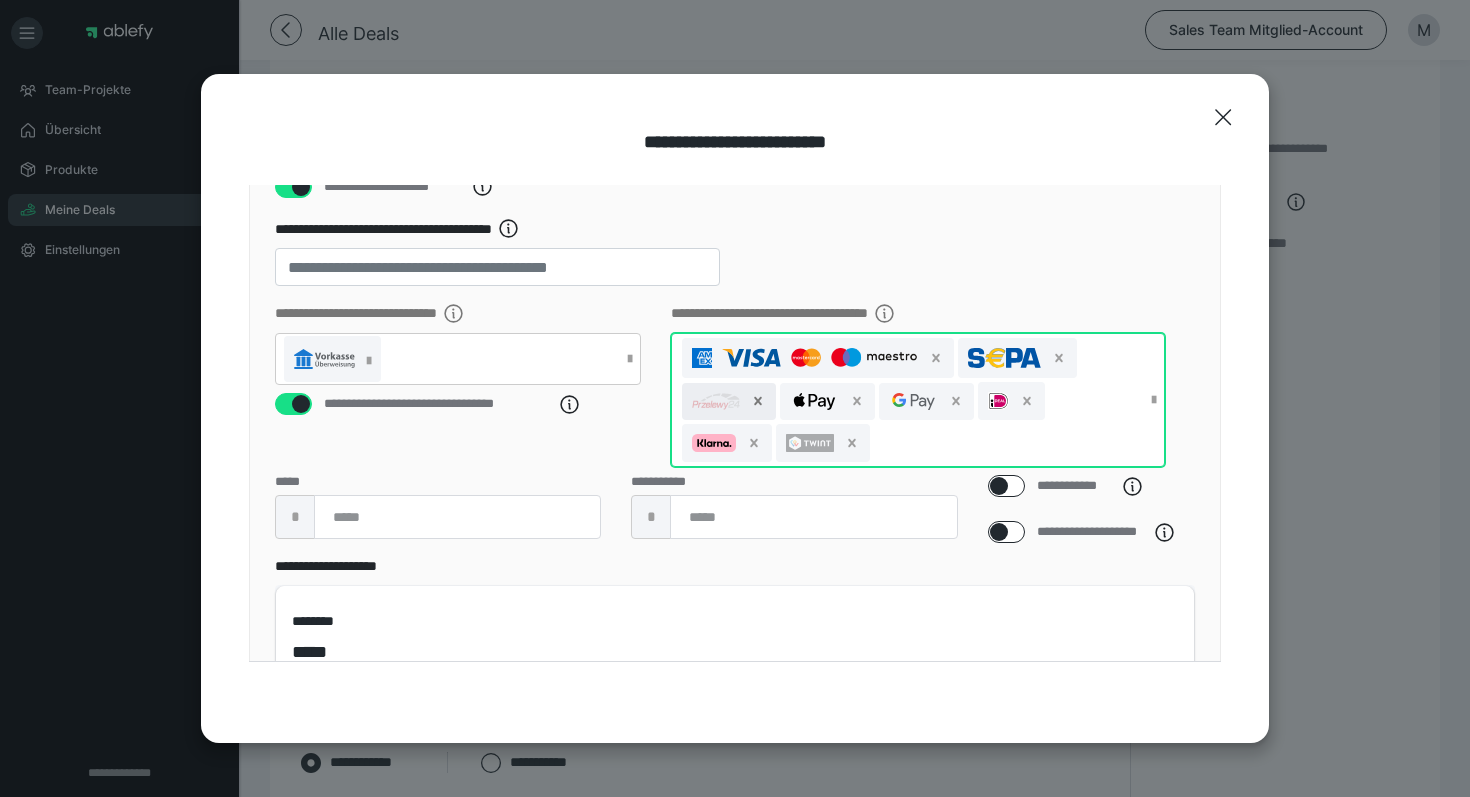 click 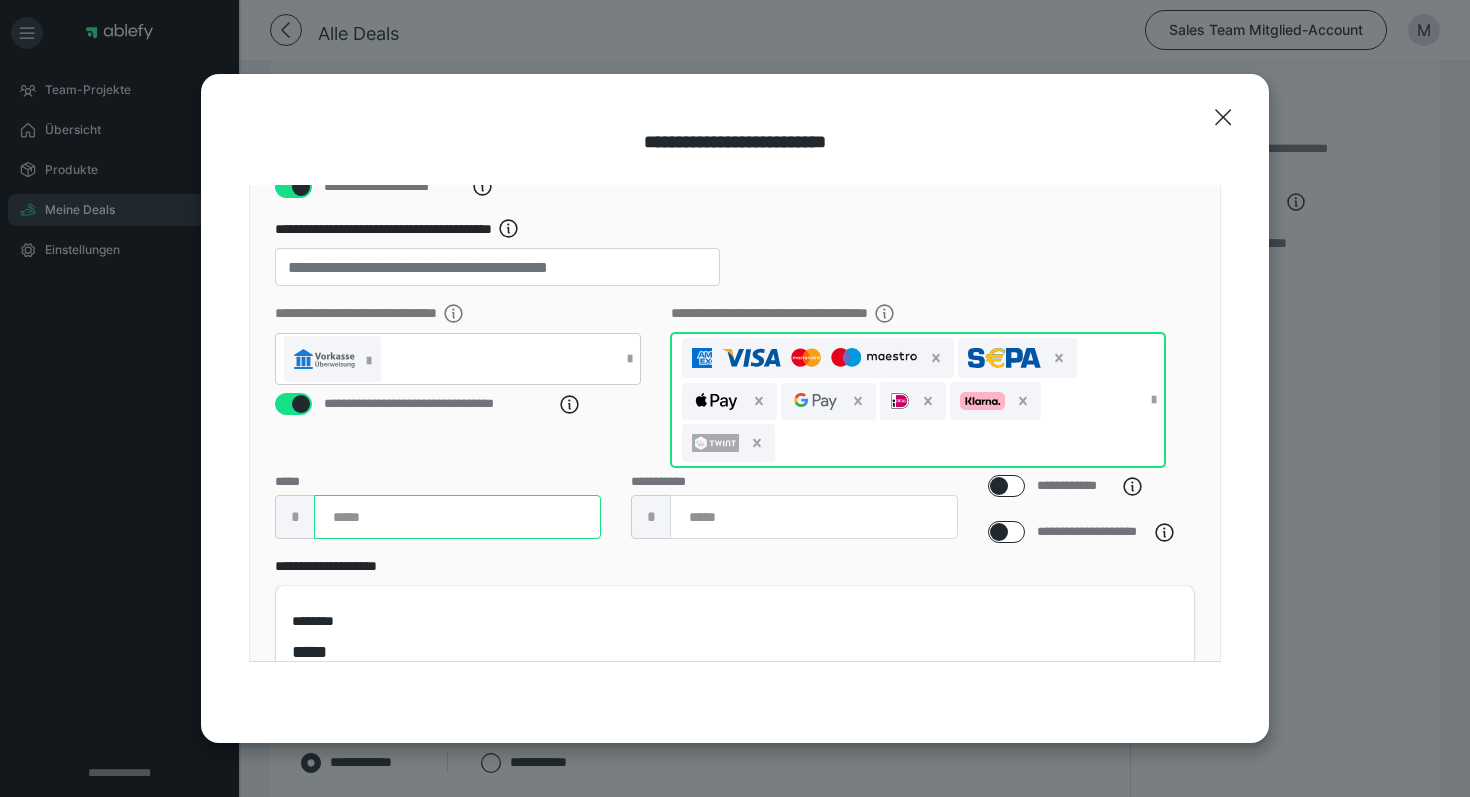 click at bounding box center [457, 517] 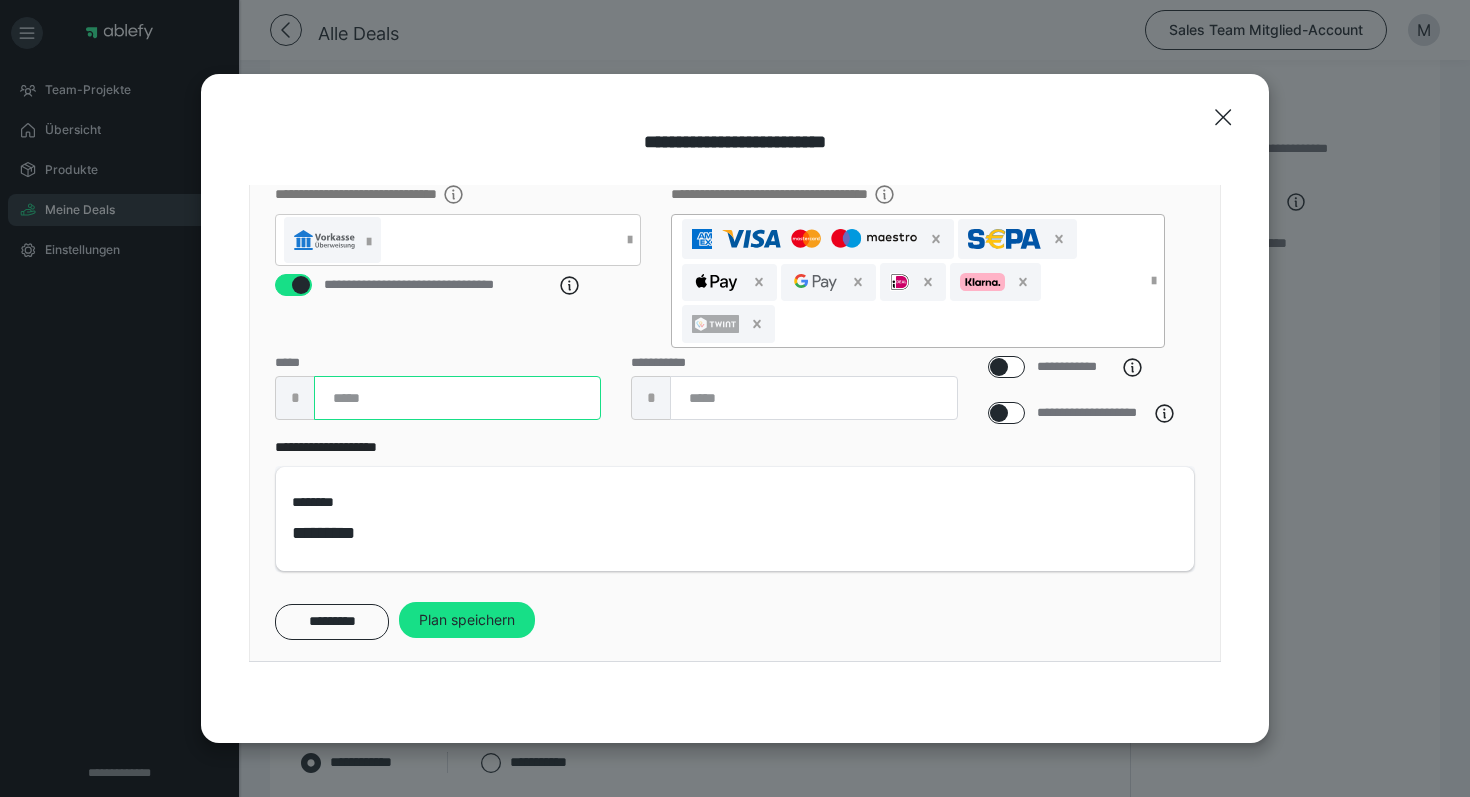 scroll, scrollTop: 374, scrollLeft: 0, axis: vertical 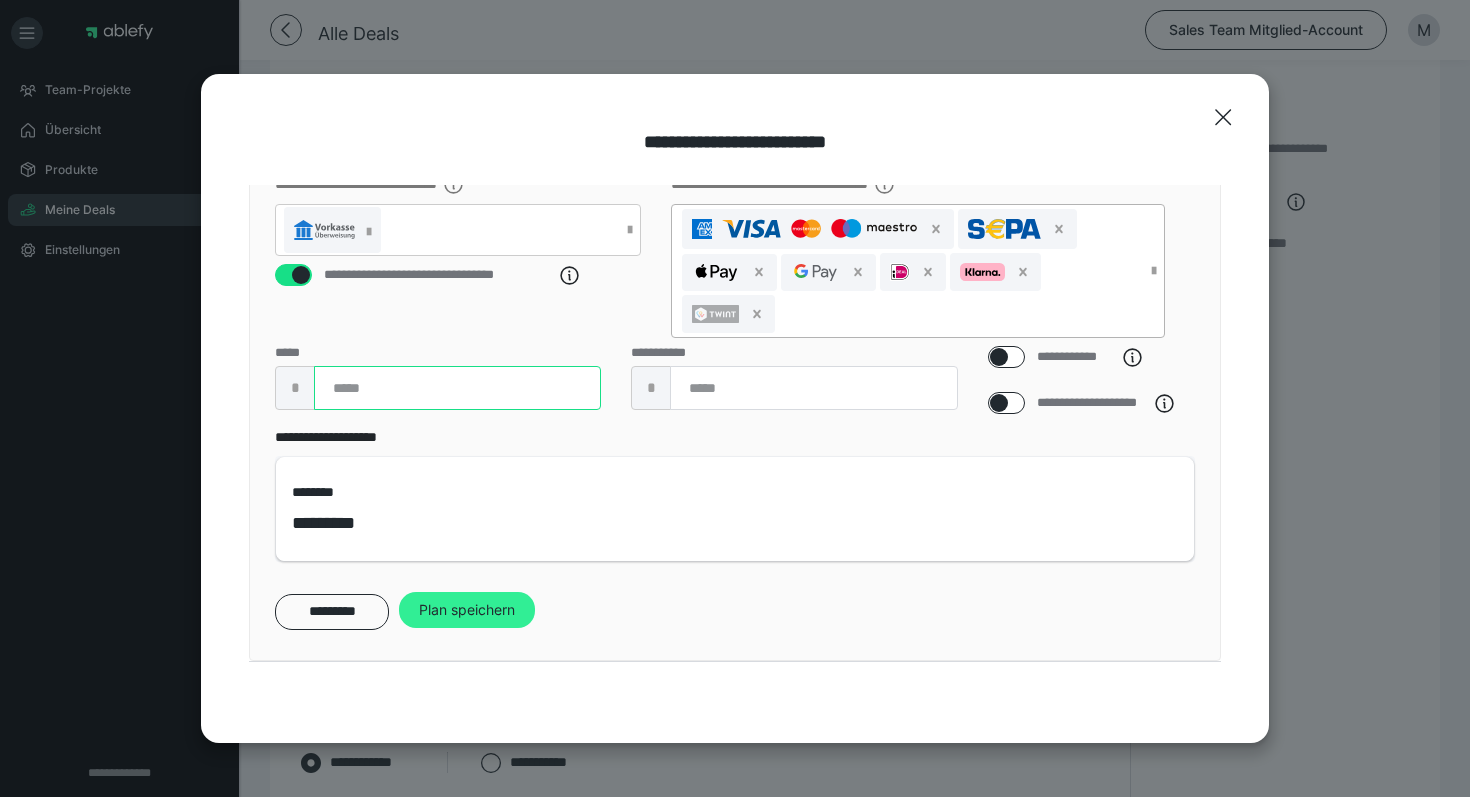 type on "****" 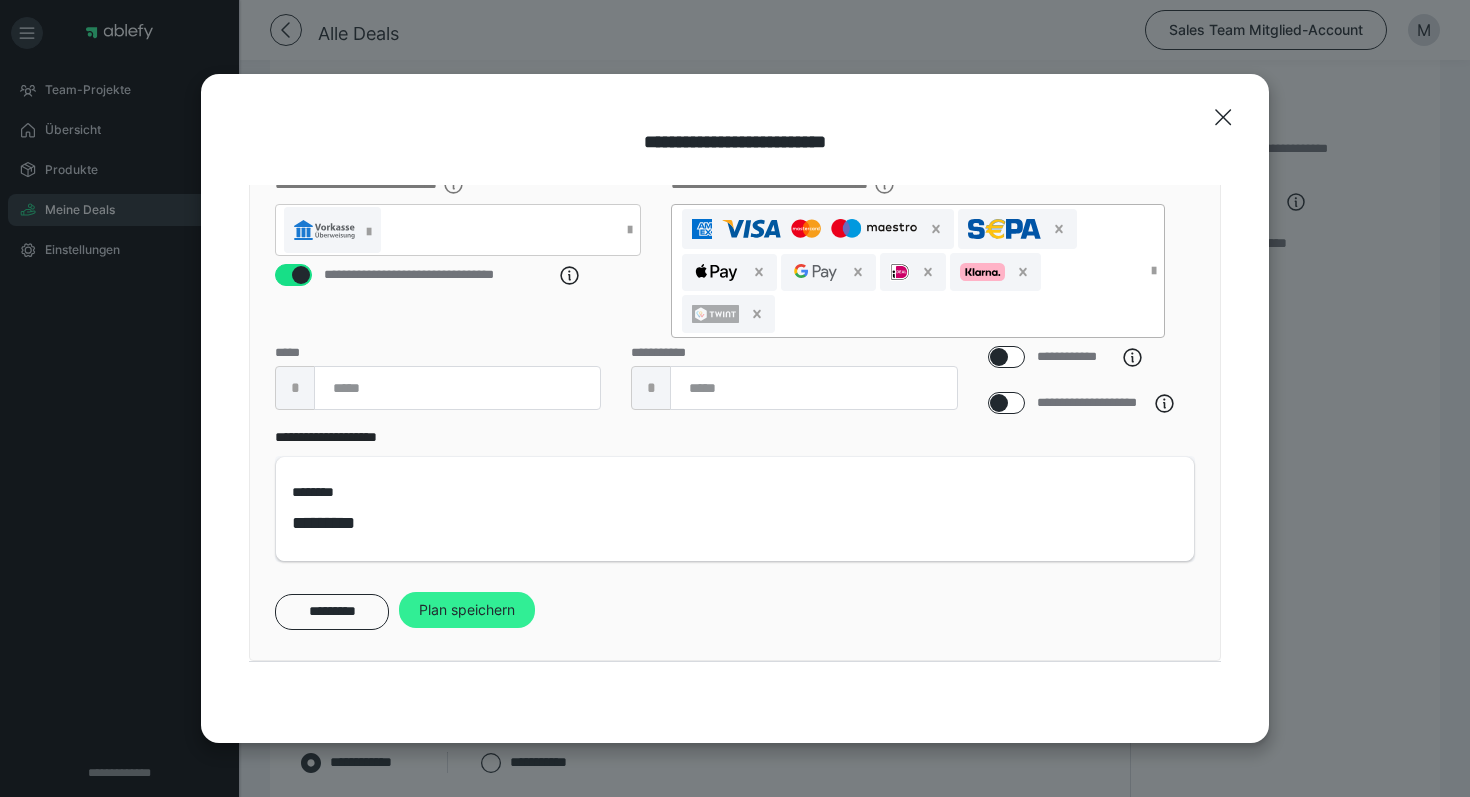 click on "Plan speichern" at bounding box center (467, 610) 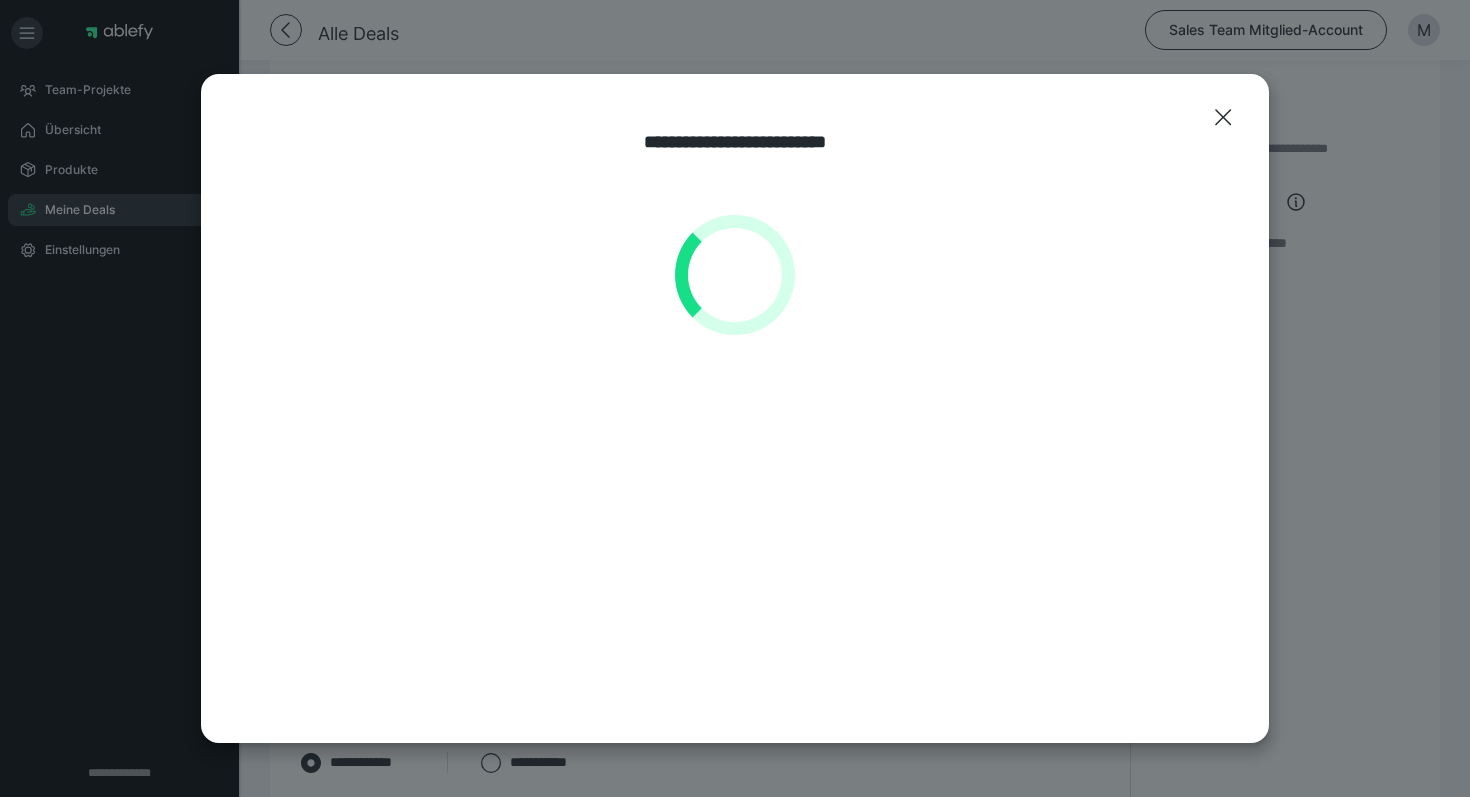 scroll, scrollTop: 0, scrollLeft: 0, axis: both 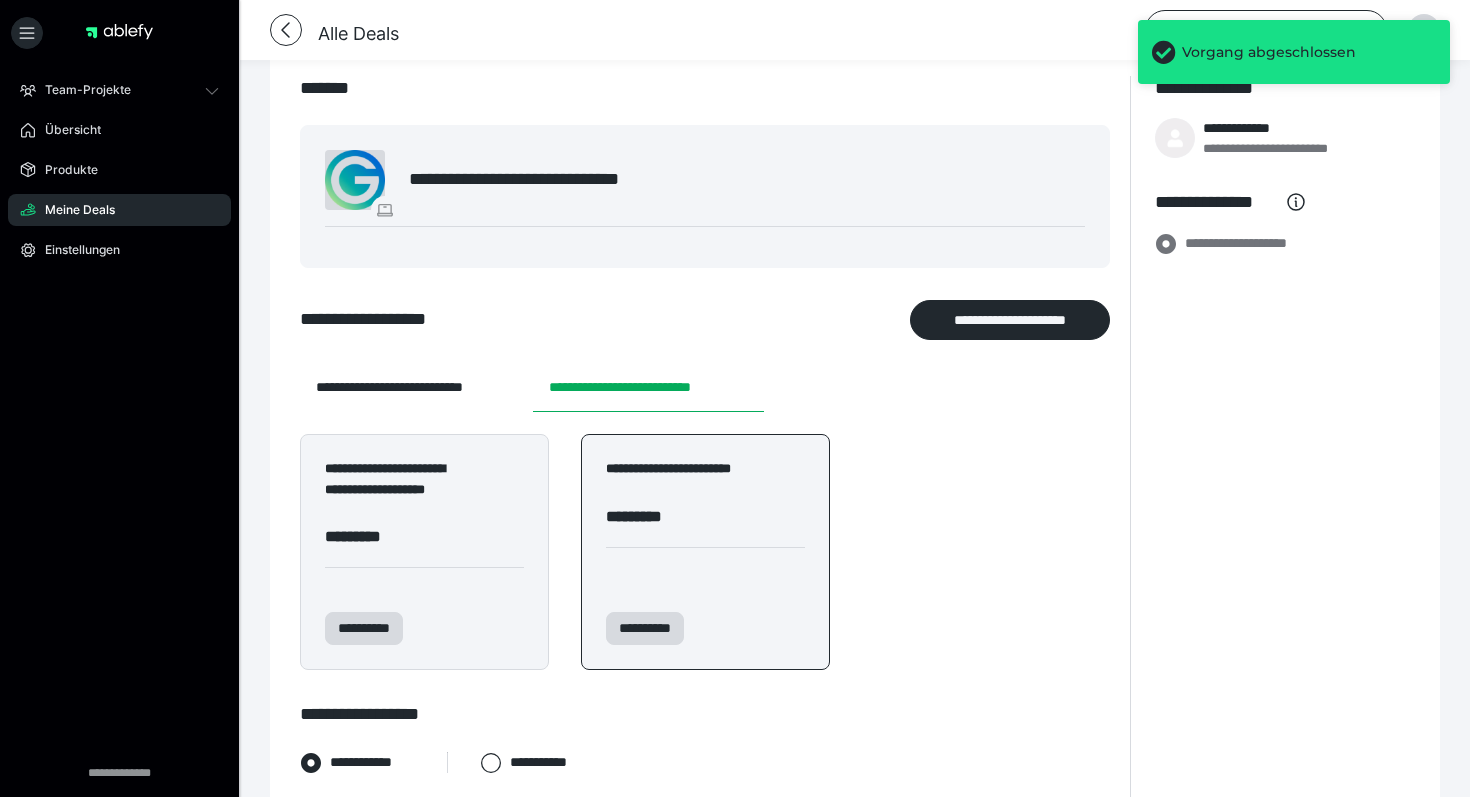 click on "**********" at bounding box center [705, 514] 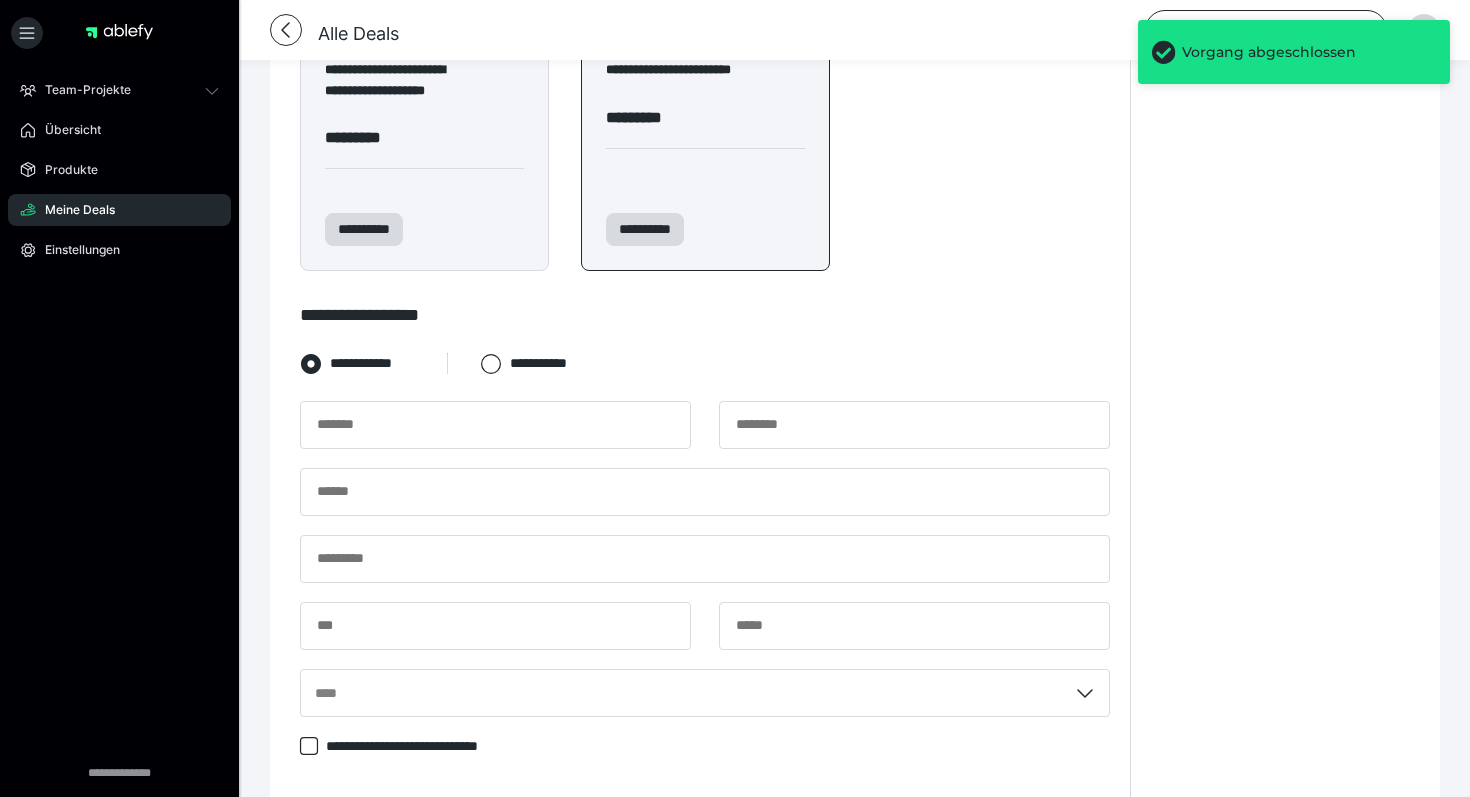 scroll, scrollTop: 0, scrollLeft: 0, axis: both 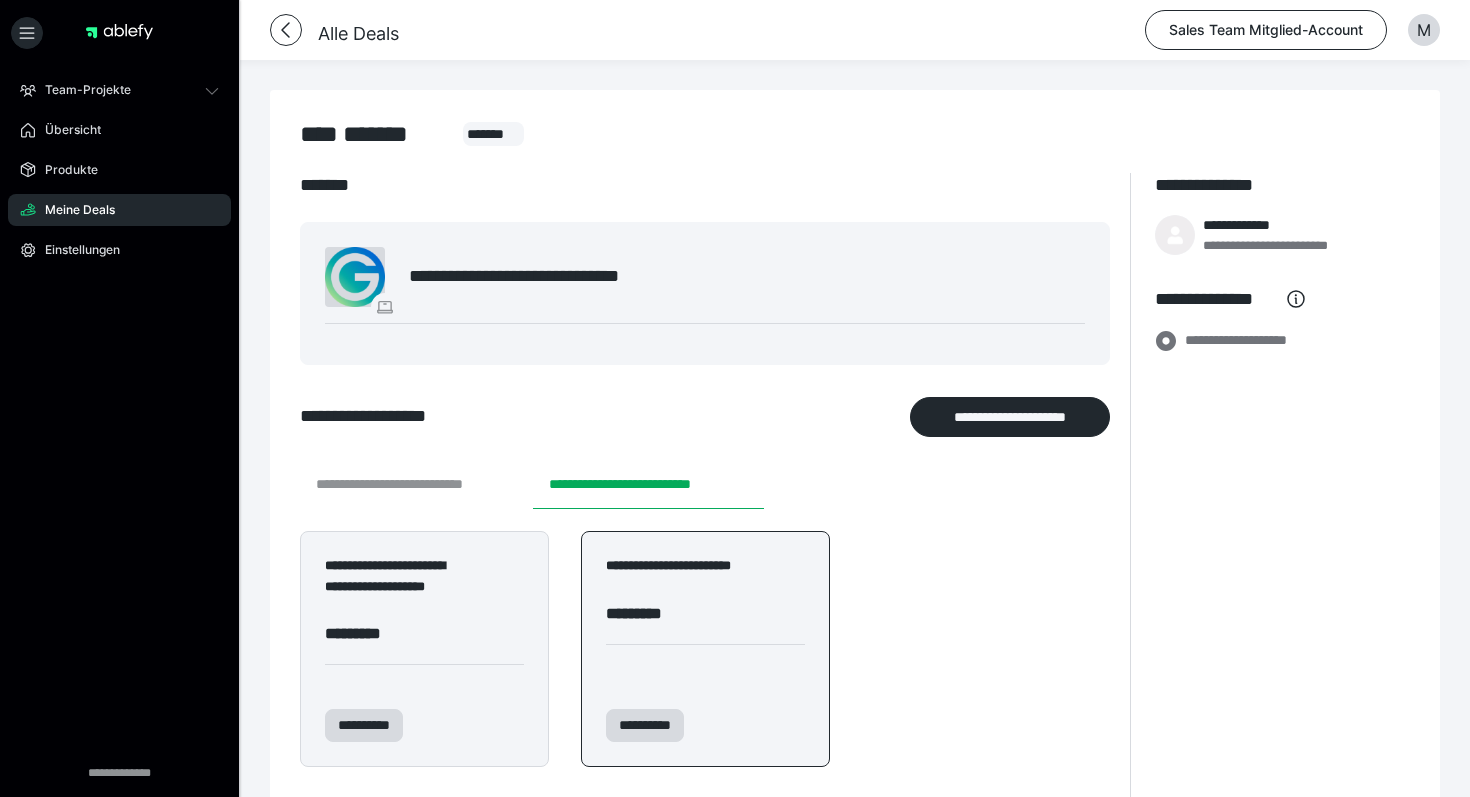 click on "**********" at bounding box center [416, 485] 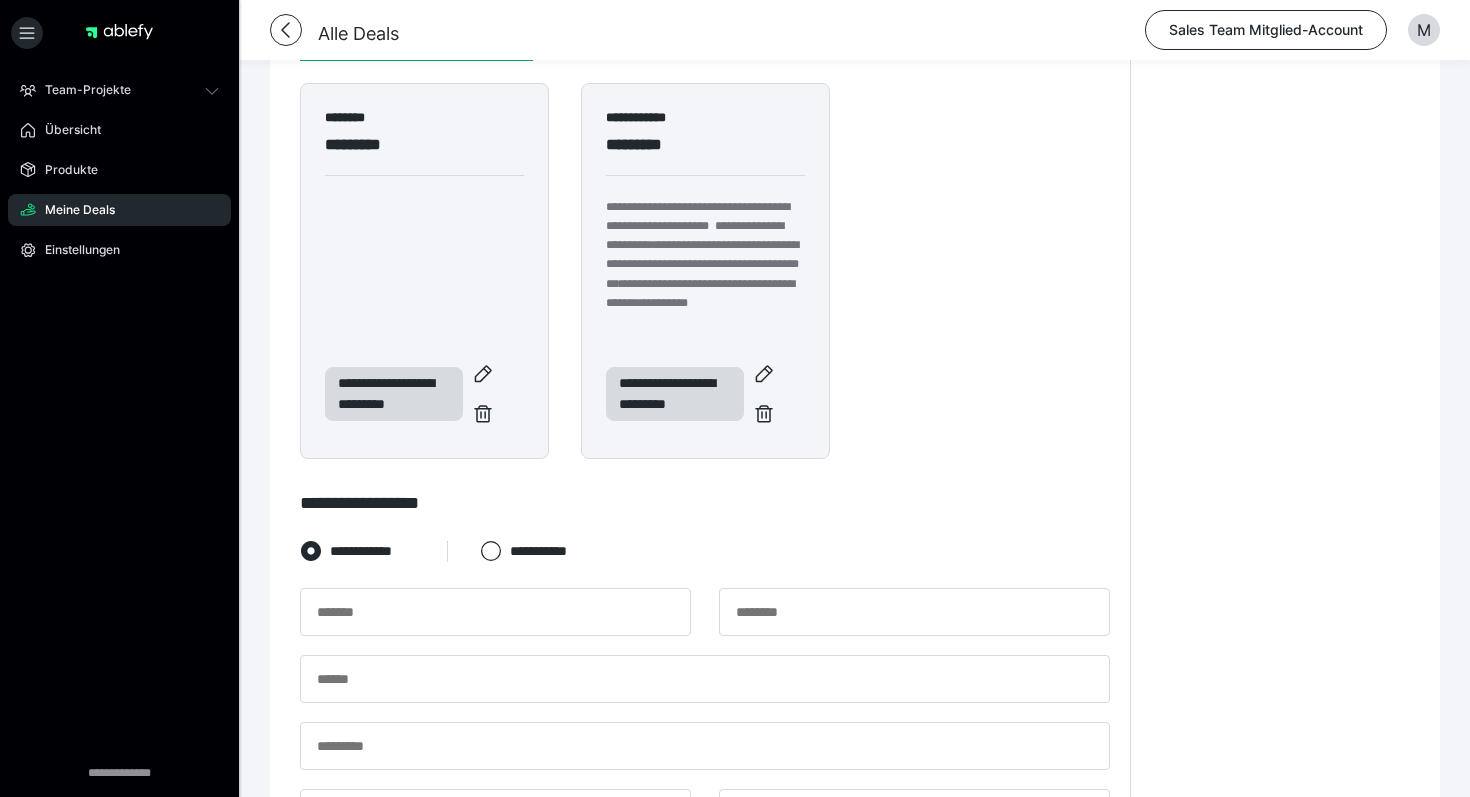 scroll, scrollTop: 438, scrollLeft: 0, axis: vertical 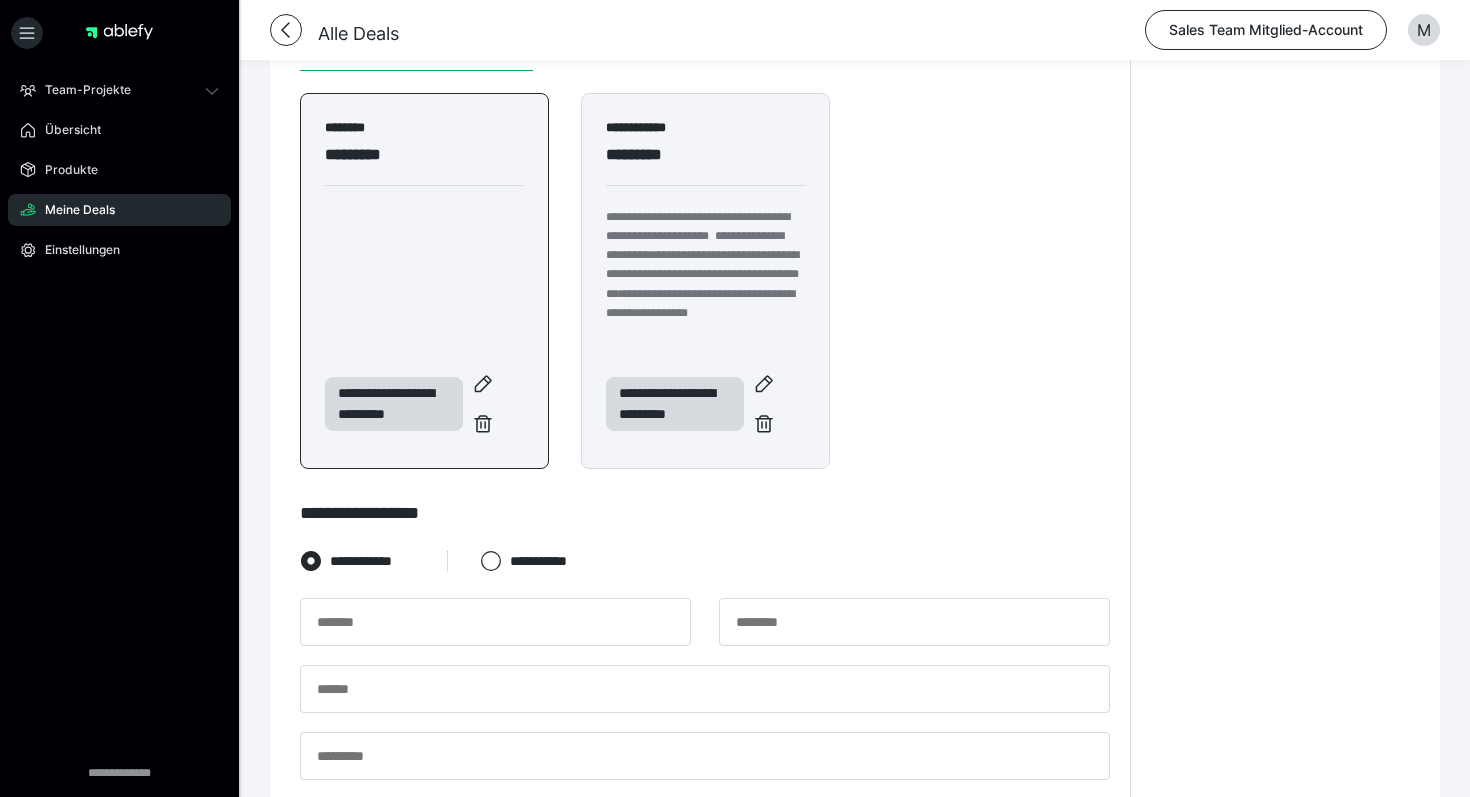 click on "**********" at bounding box center (424, 281) 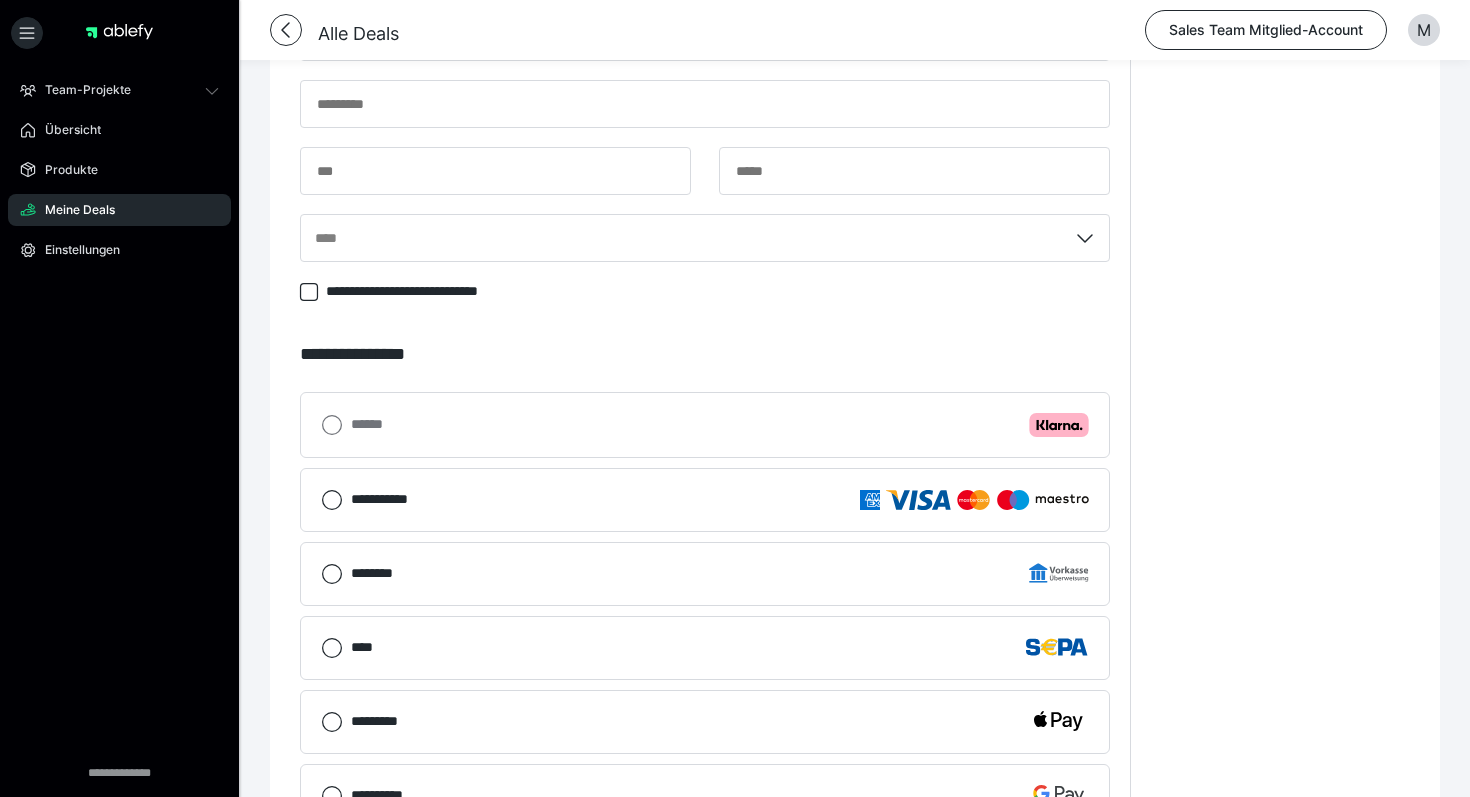scroll, scrollTop: 1095, scrollLeft: 0, axis: vertical 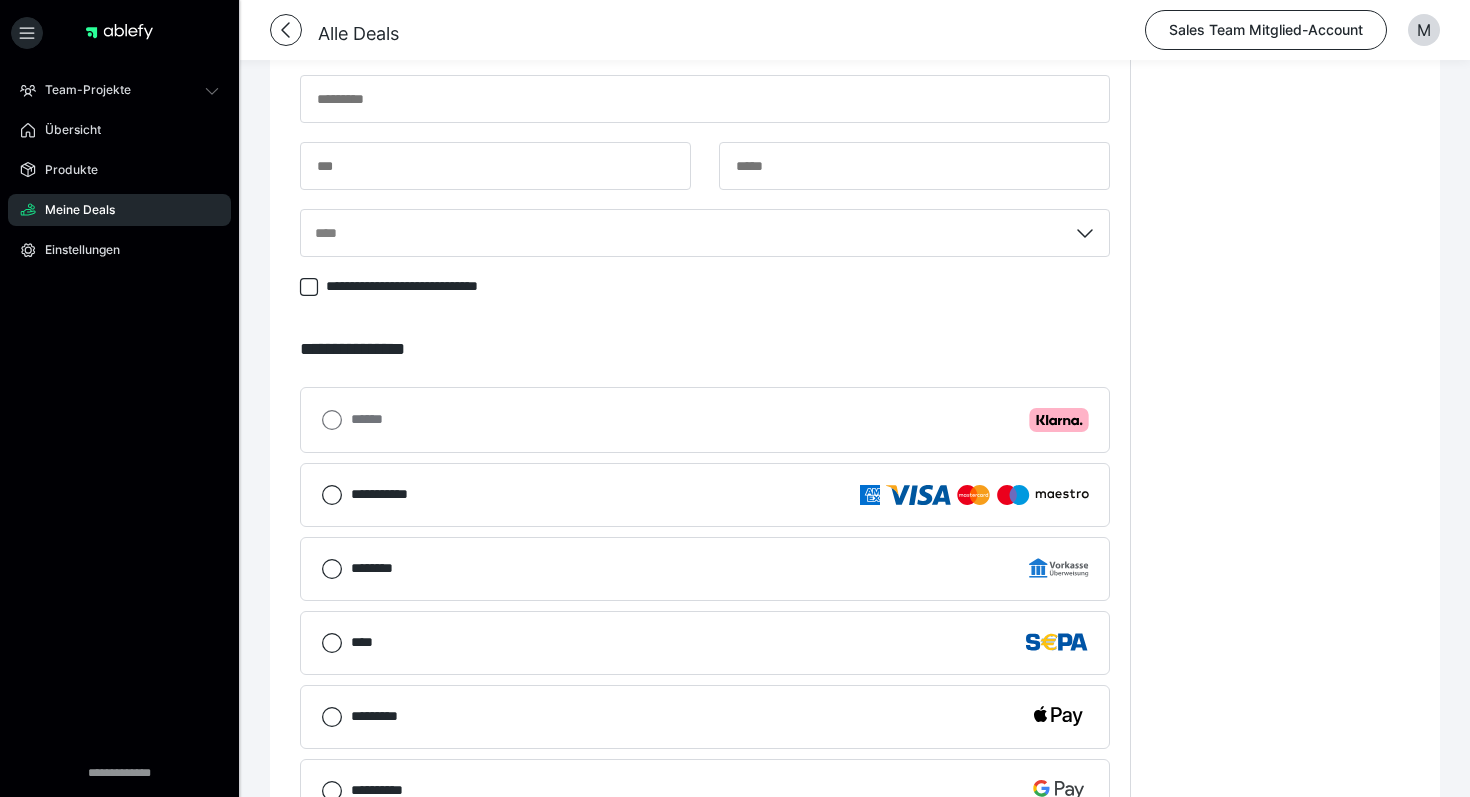 click 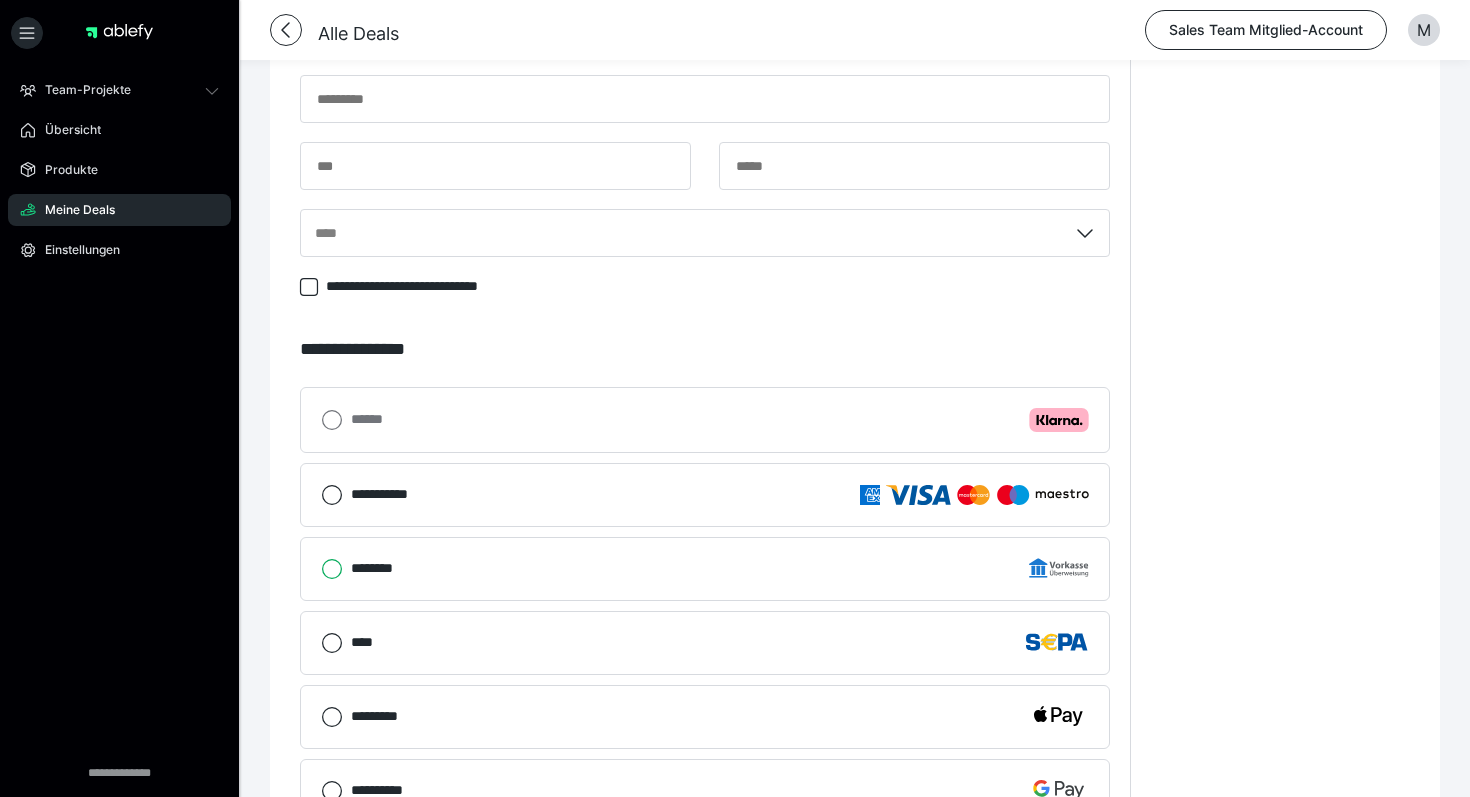click on "********" at bounding box center (321, 569) 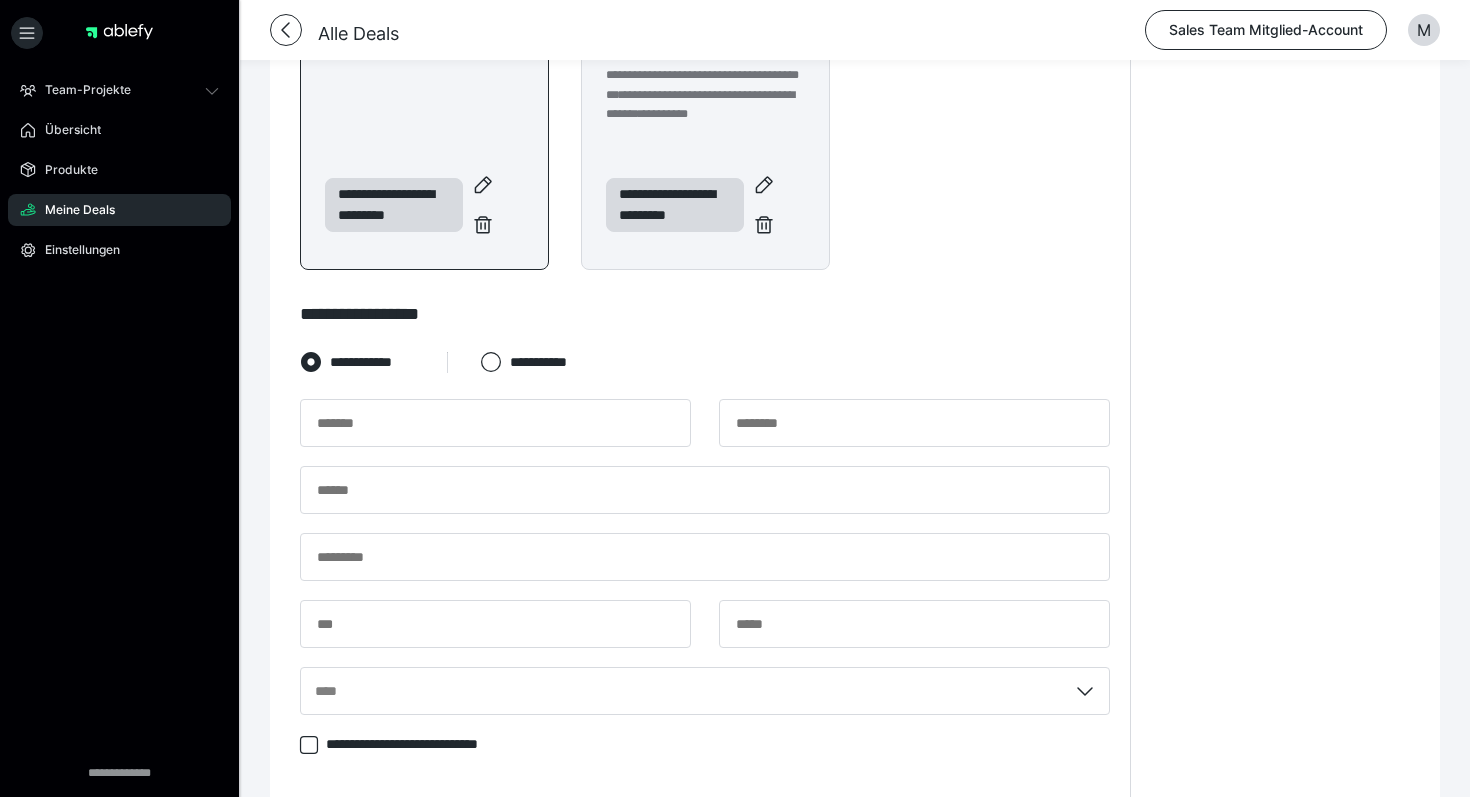 scroll, scrollTop: 671, scrollLeft: 0, axis: vertical 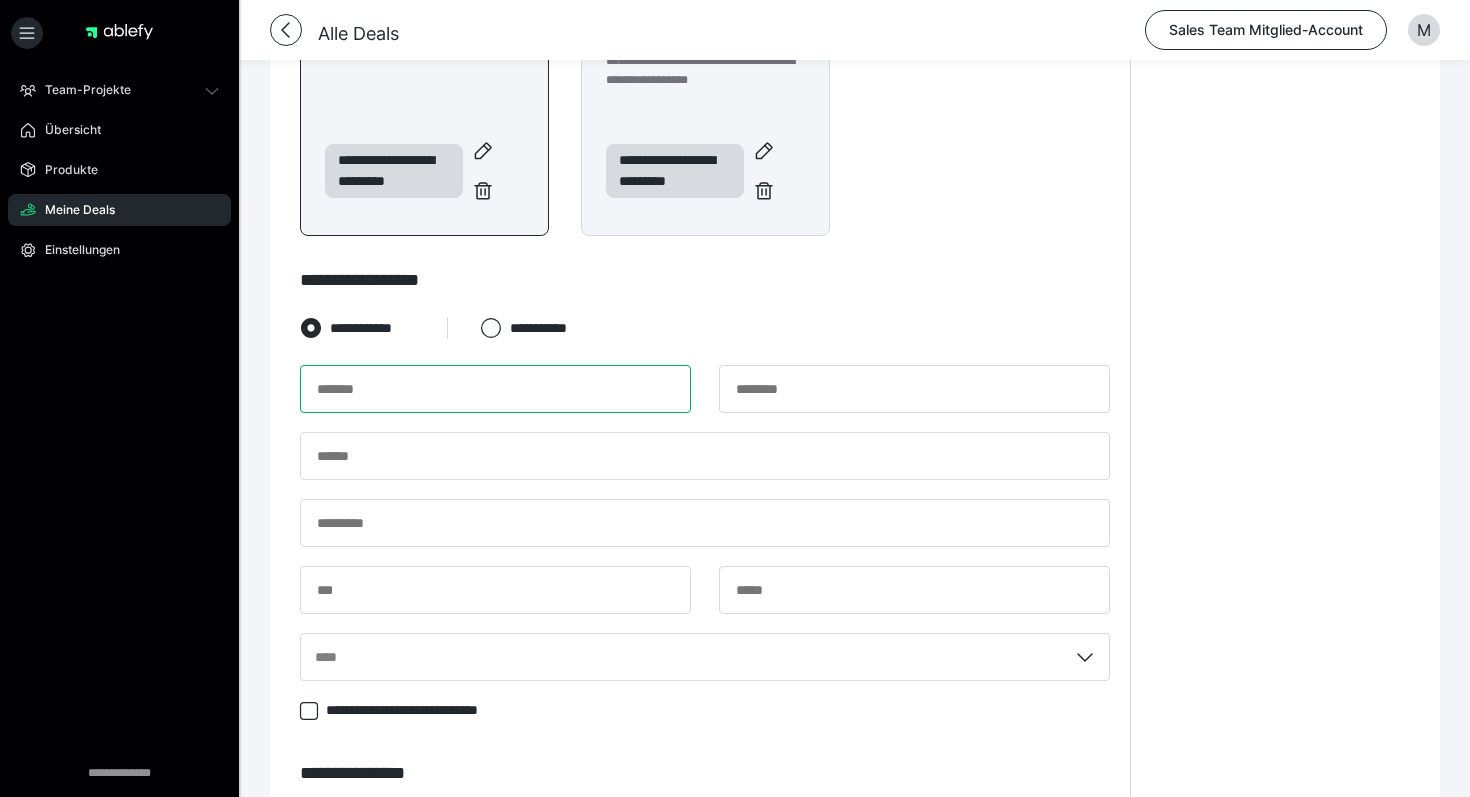 click at bounding box center (495, 389) 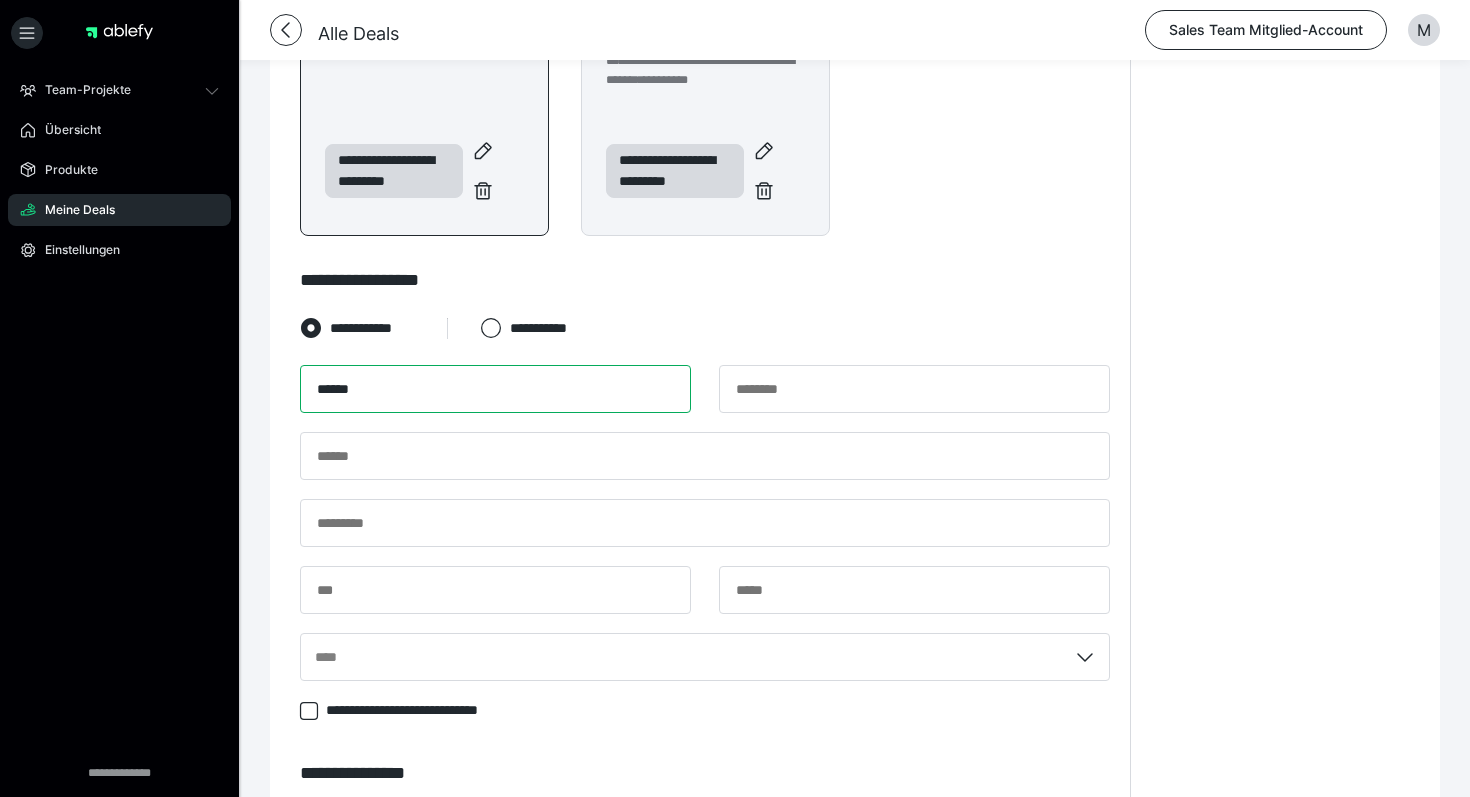 type on "******" 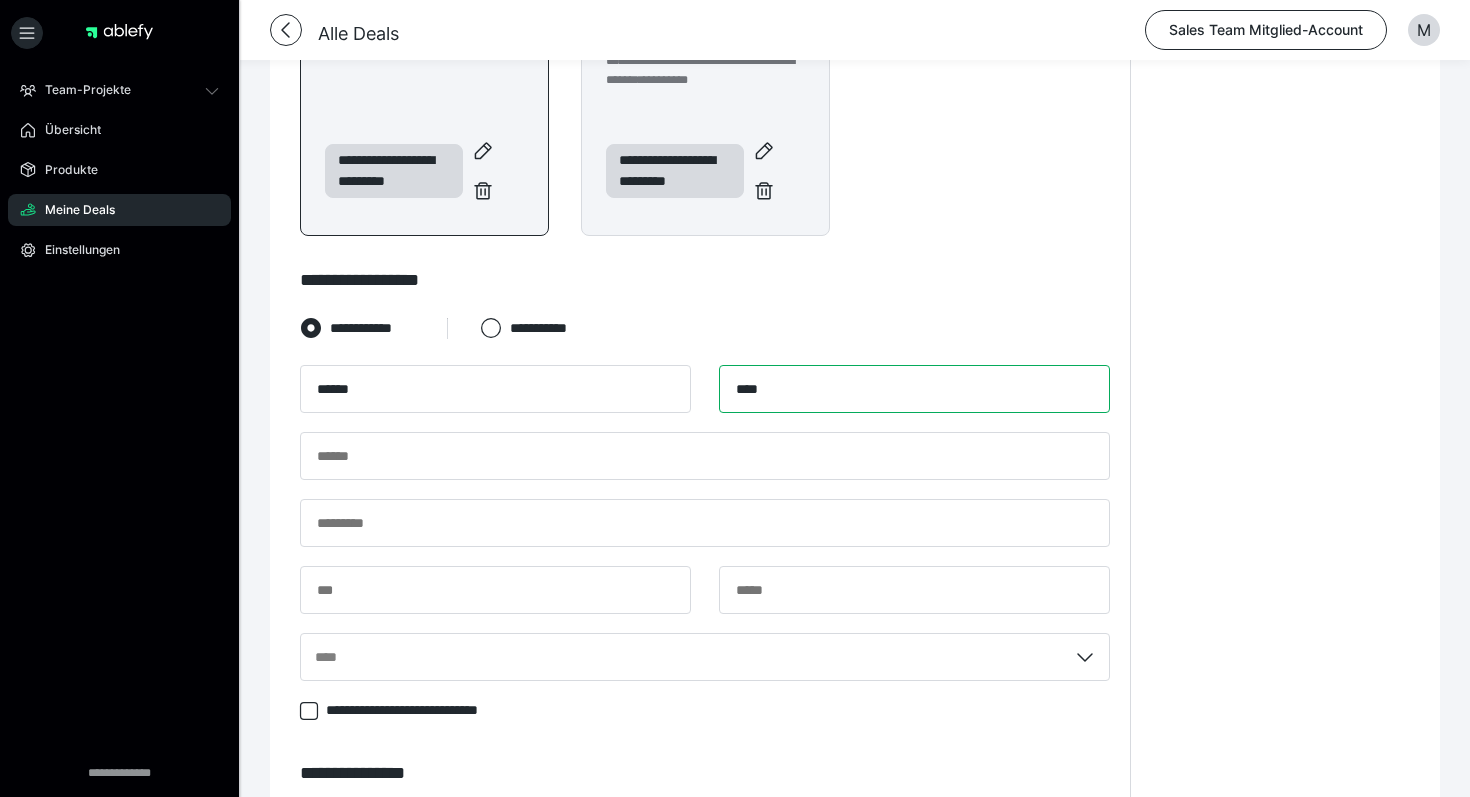 type on "****" 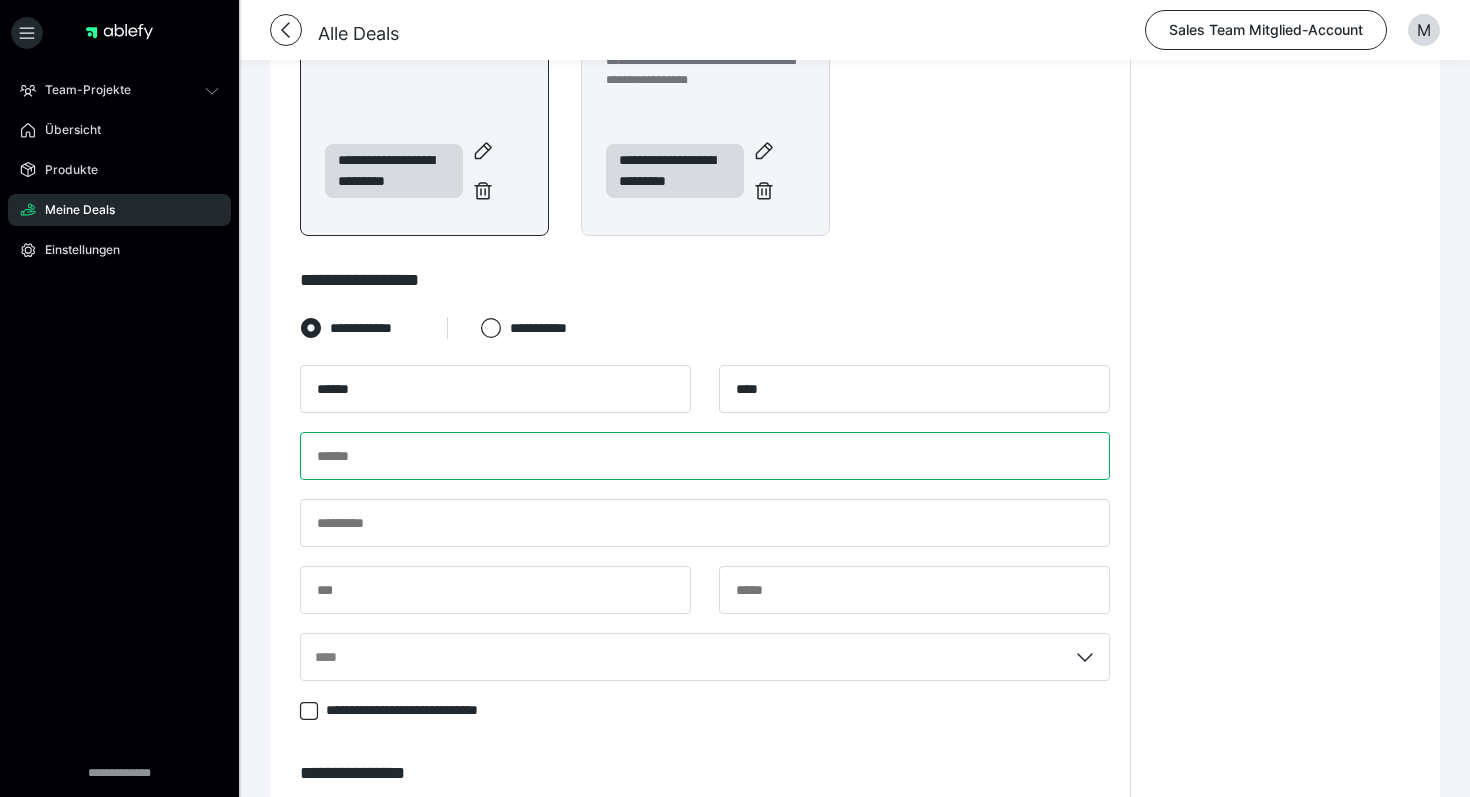 click at bounding box center (705, 456) 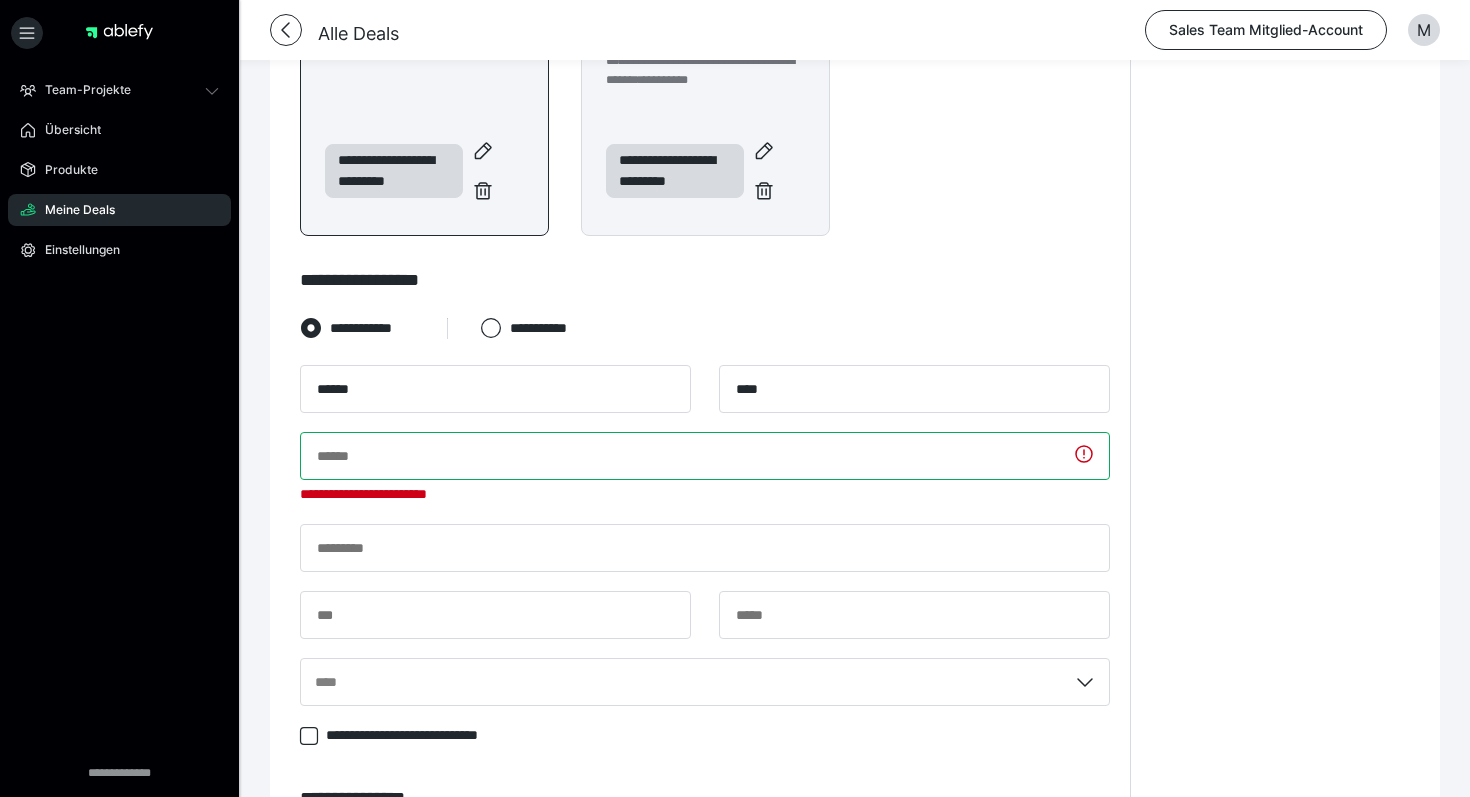 paste on "**********" 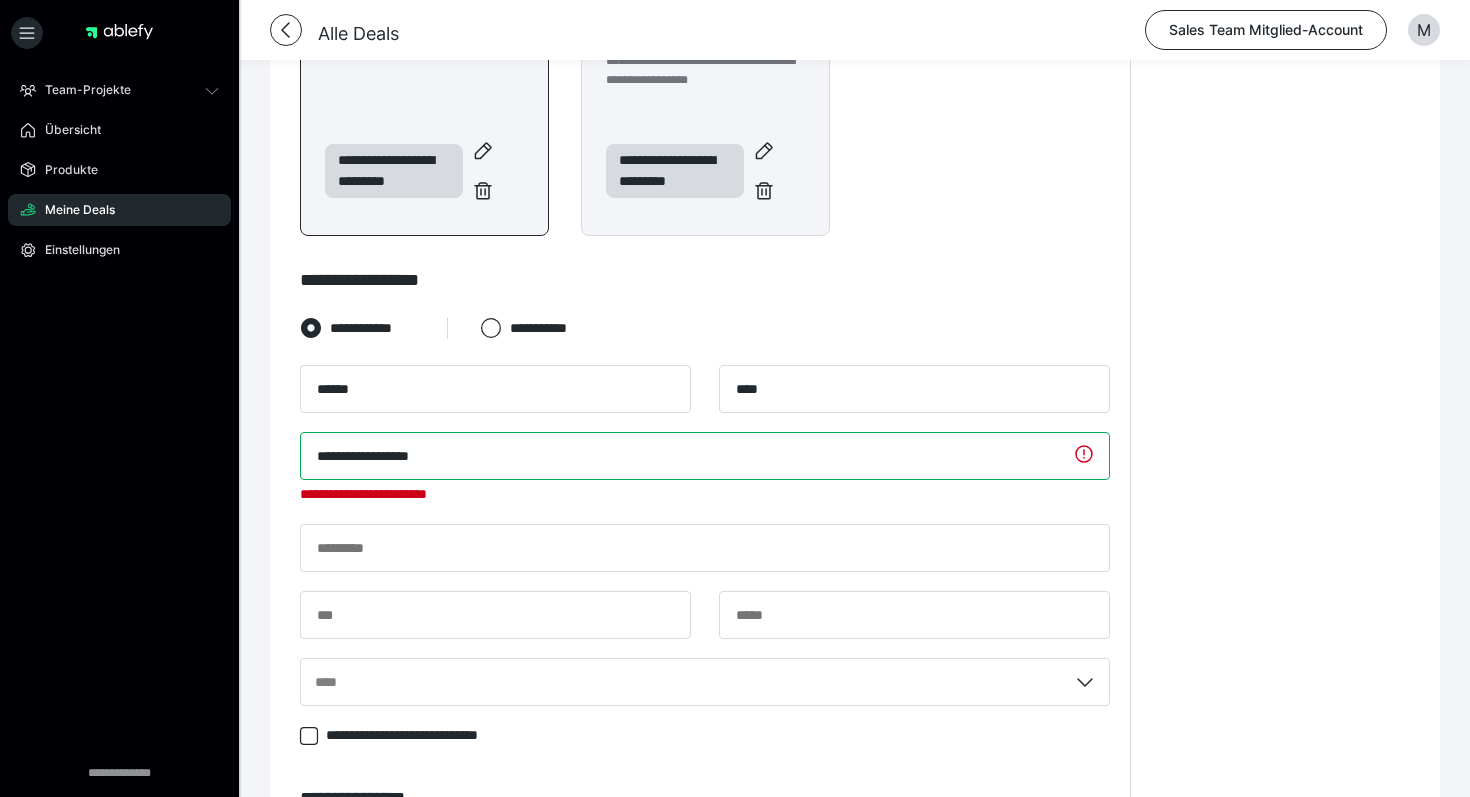 type on "**********" 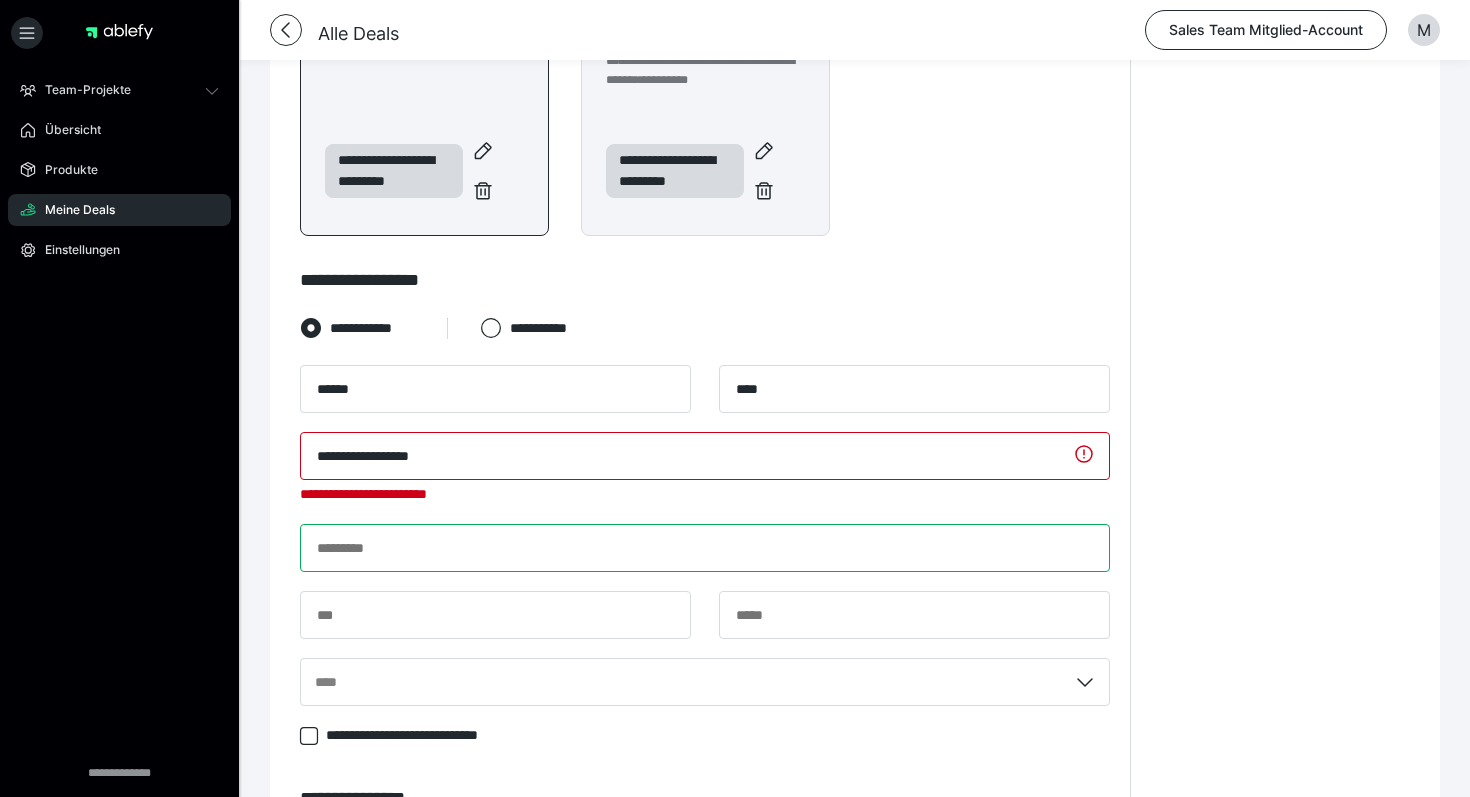 click on "**********" at bounding box center (705, 545) 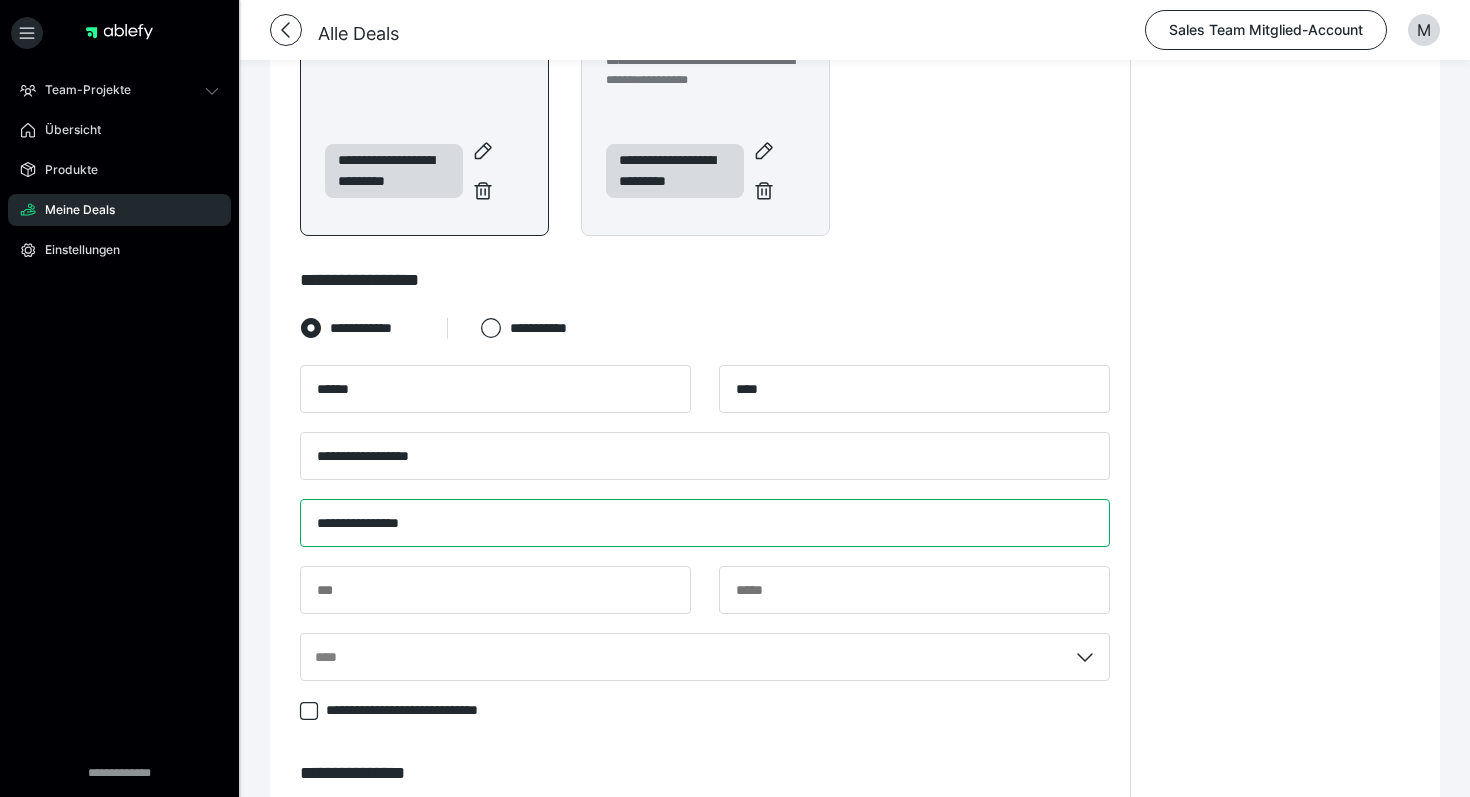 type on "**********" 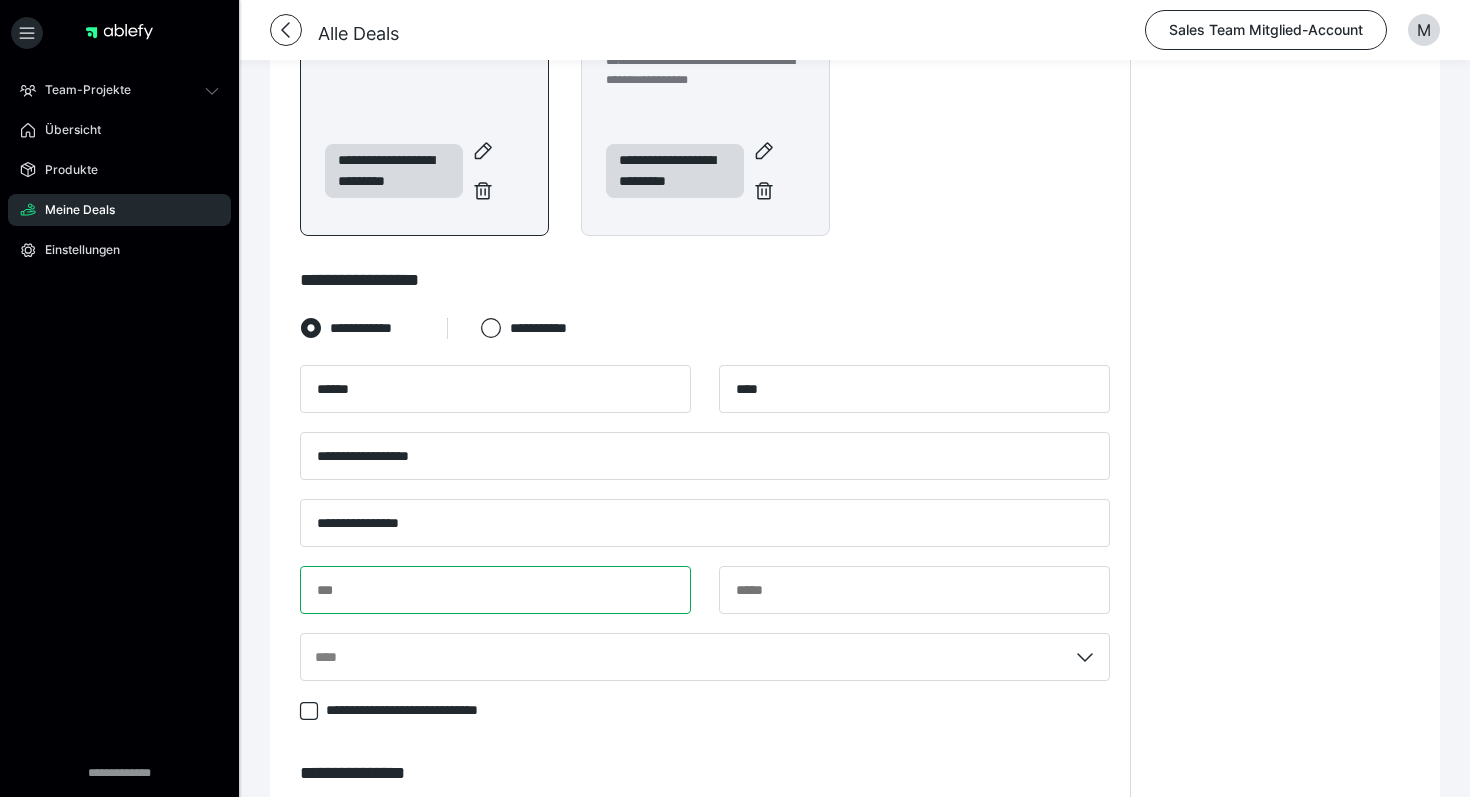 click at bounding box center [495, 590] 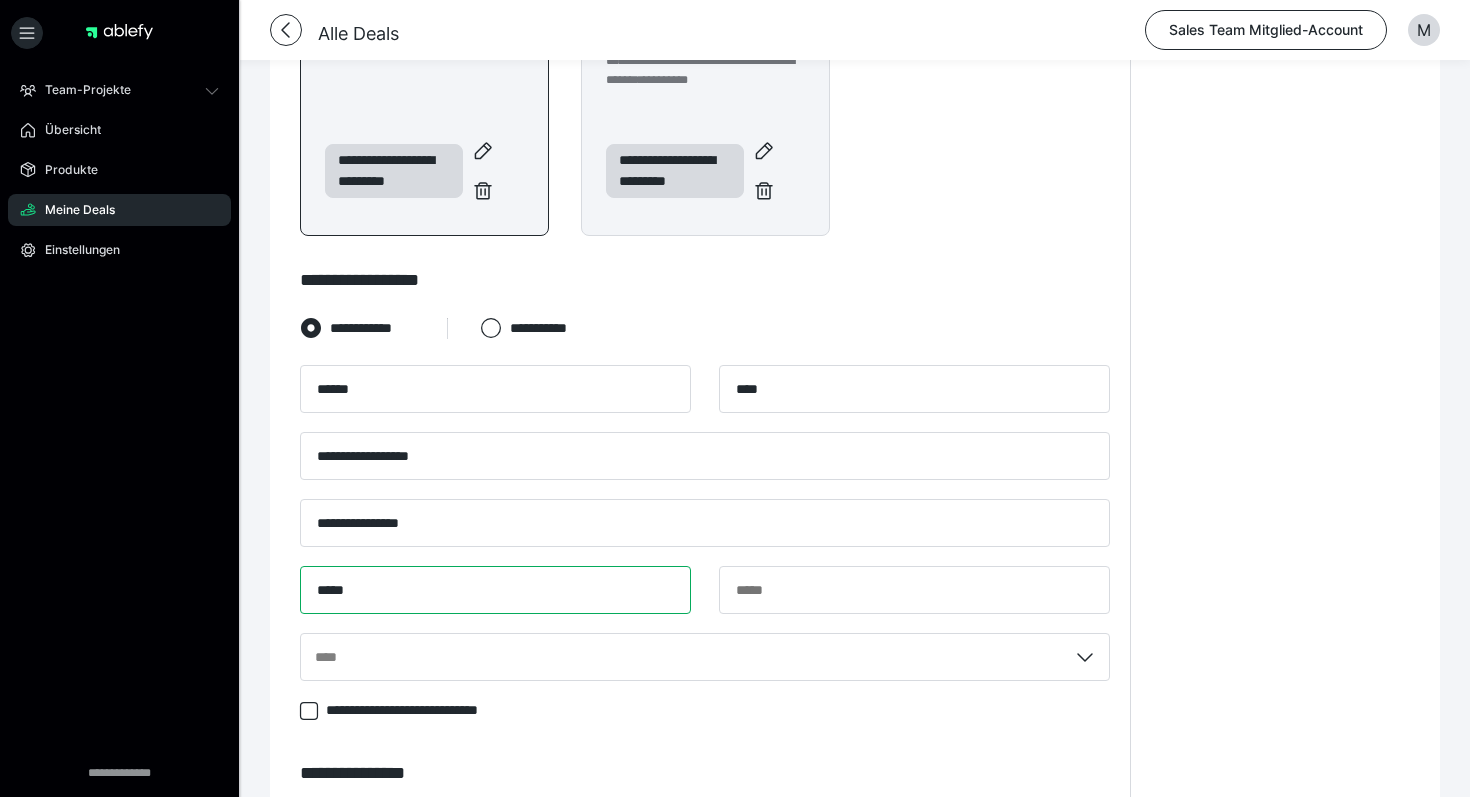 type on "*****" 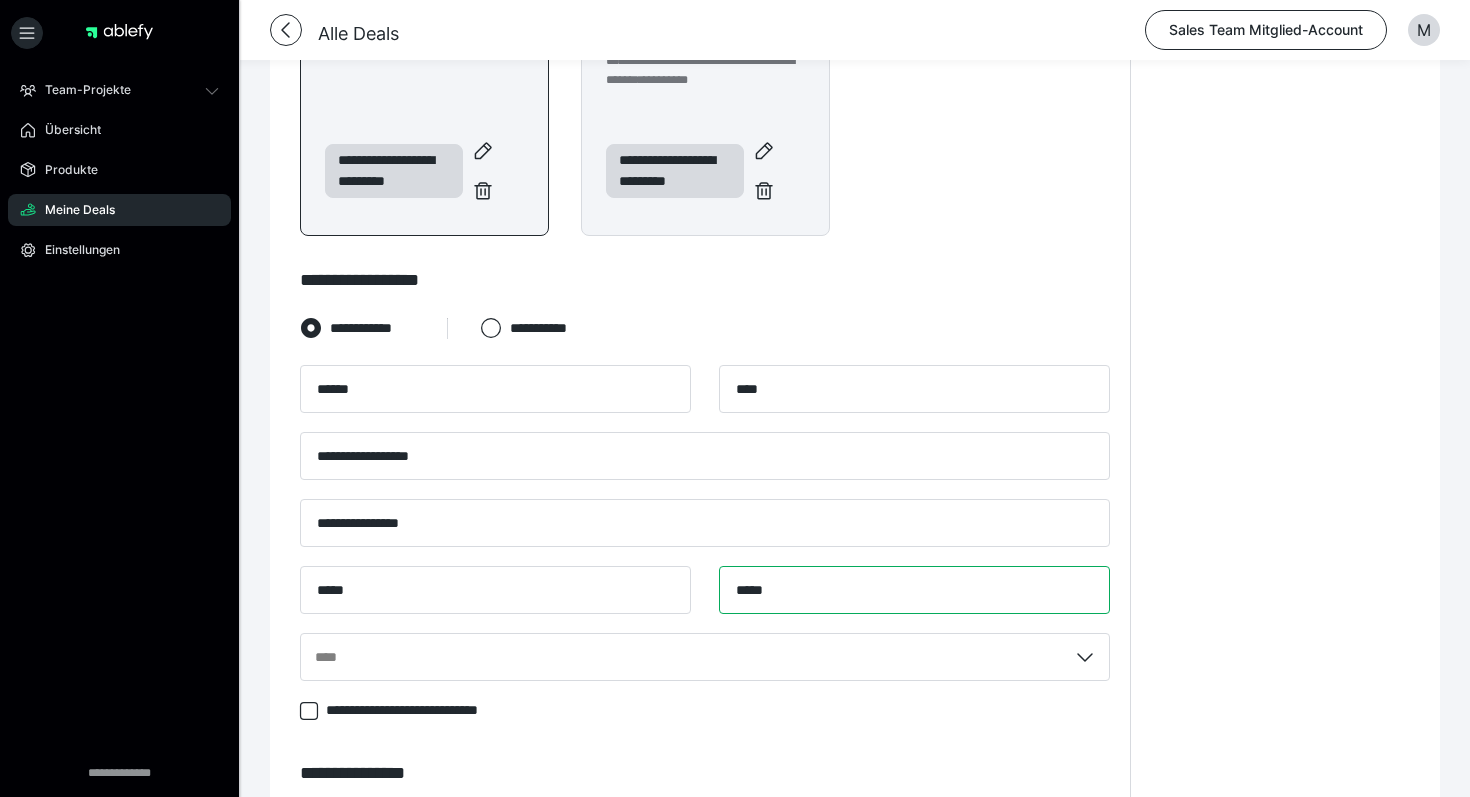 type on "*****" 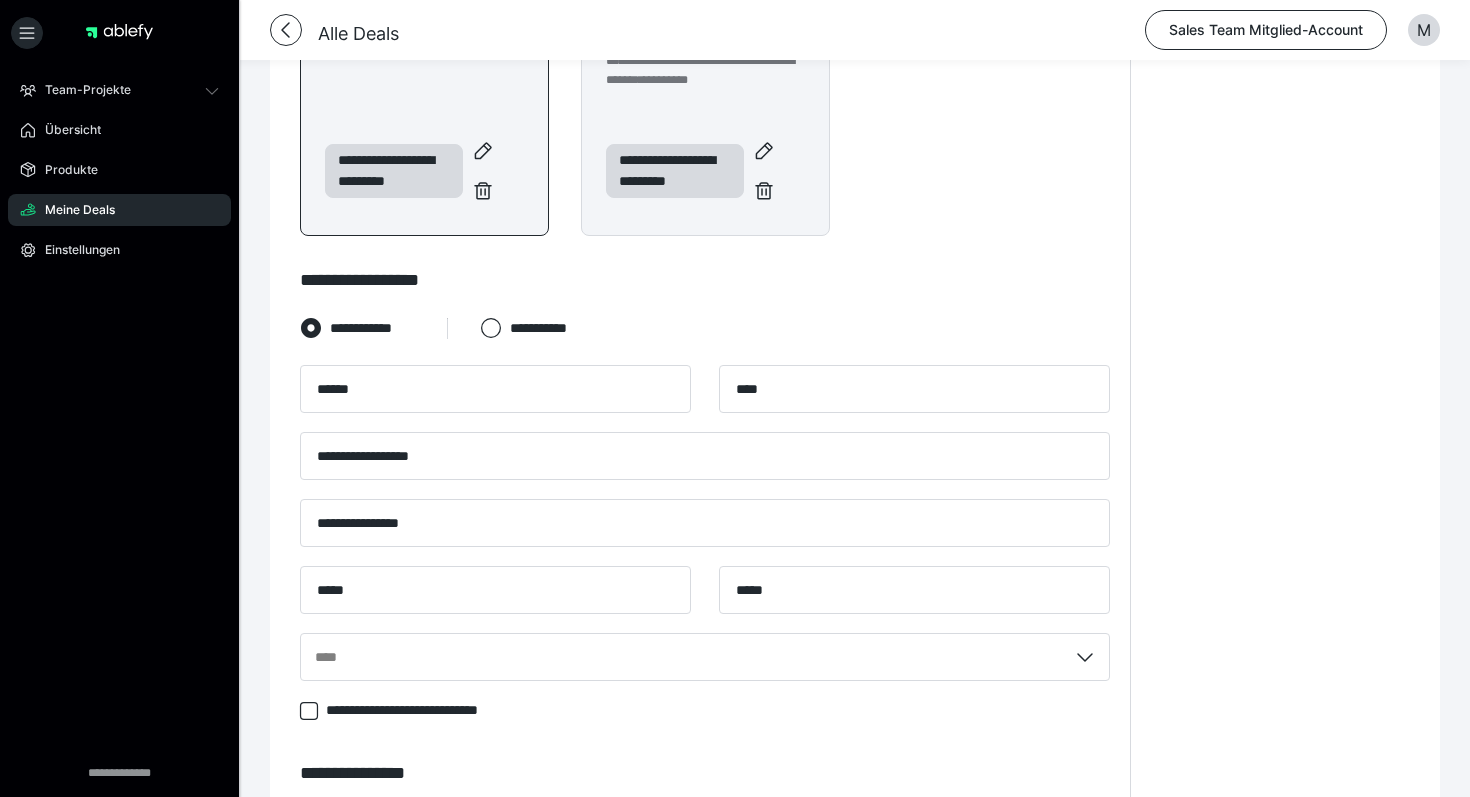 click on "**********" at bounding box center [1280, 441] 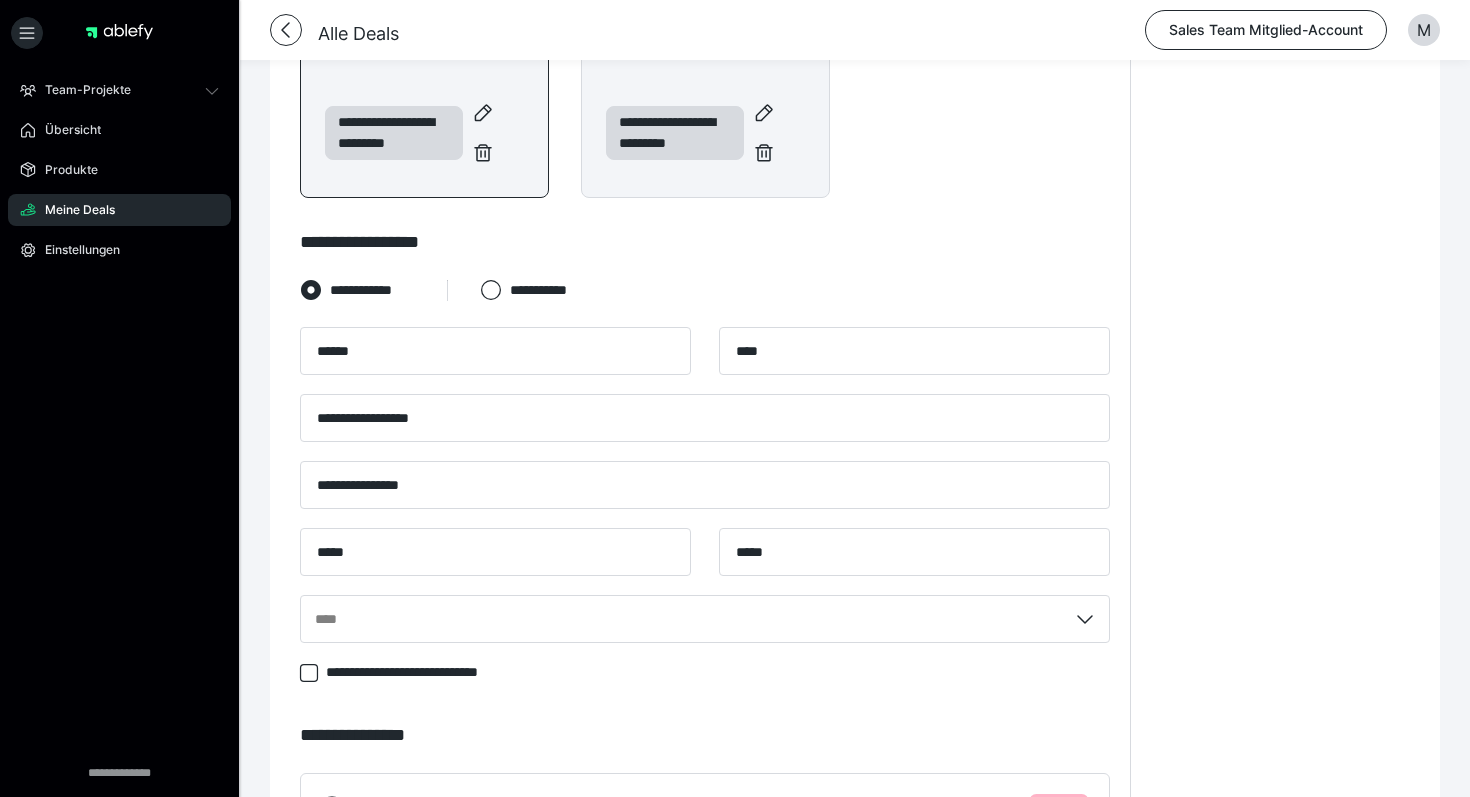 scroll, scrollTop: 725, scrollLeft: 0, axis: vertical 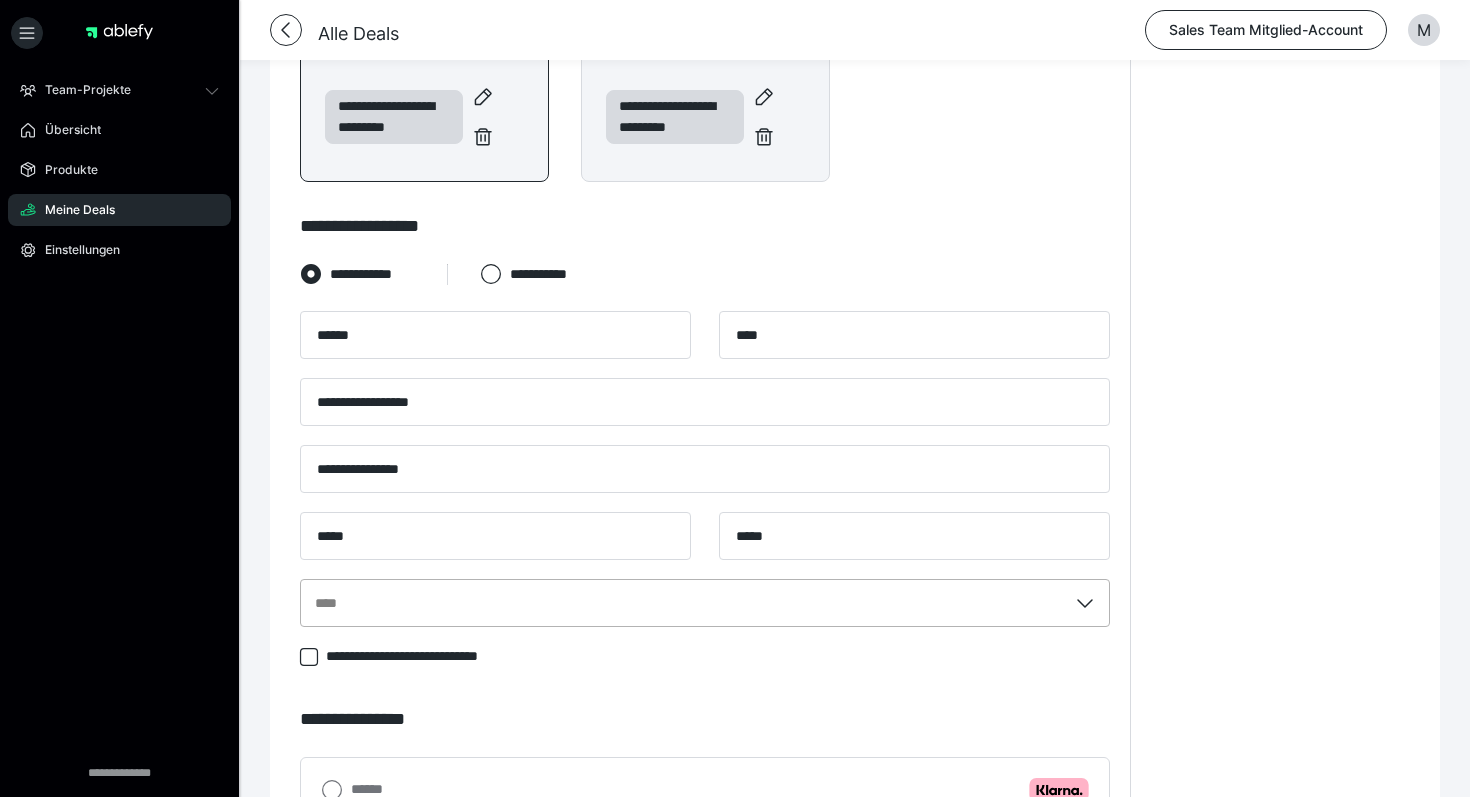 click on "****" at bounding box center (705, 603) 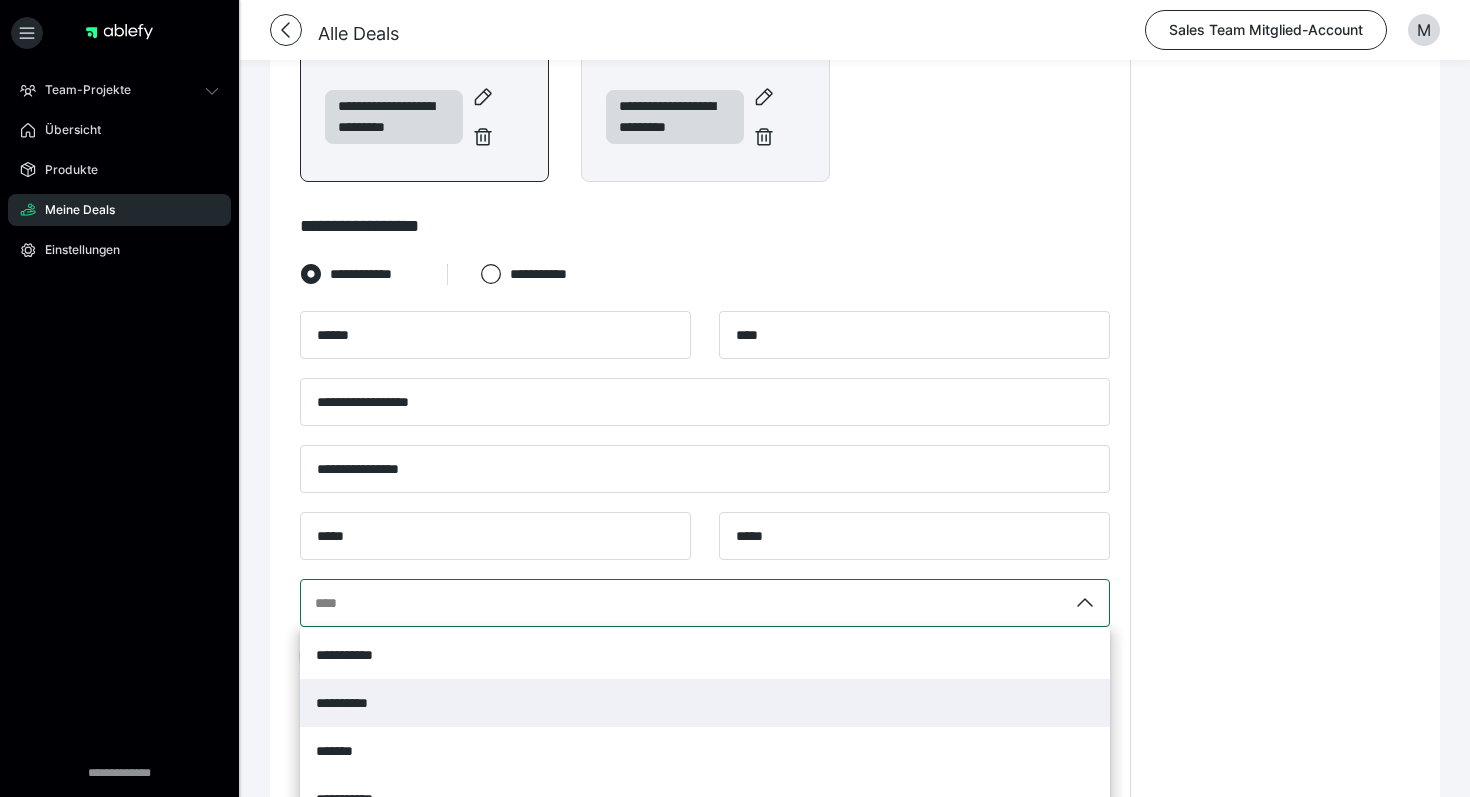 scroll, scrollTop: 863, scrollLeft: 0, axis: vertical 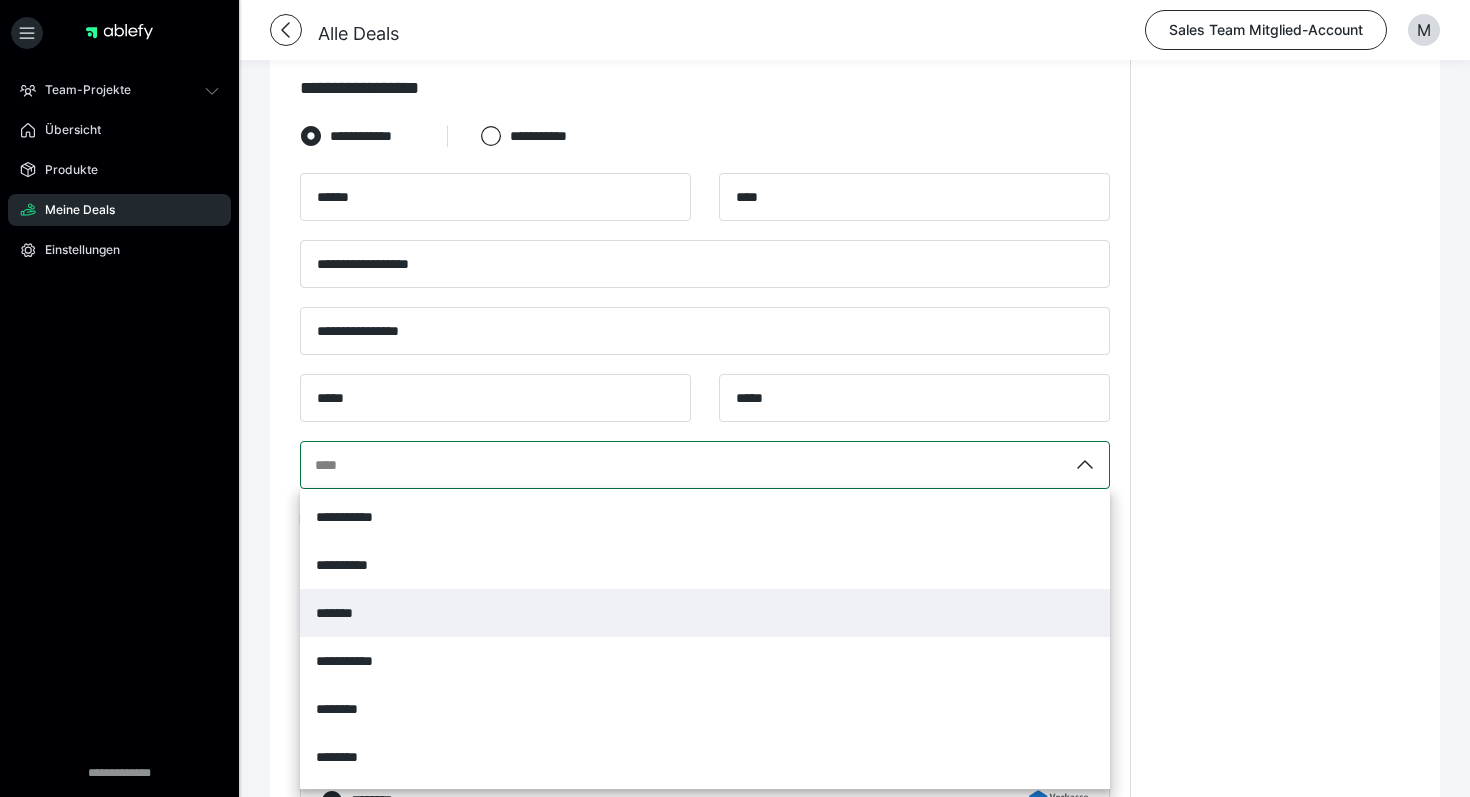 type on "*" 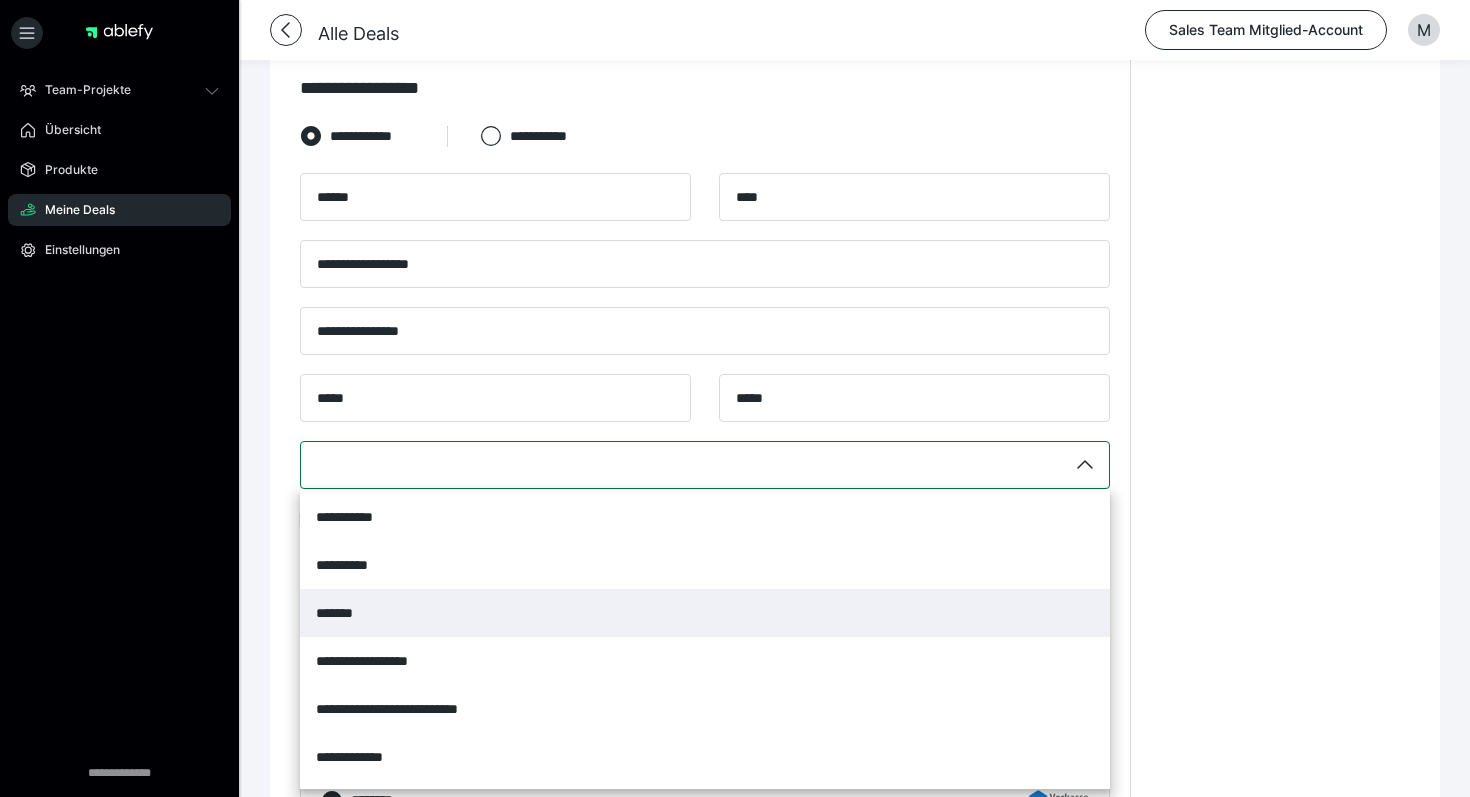 type on "*" 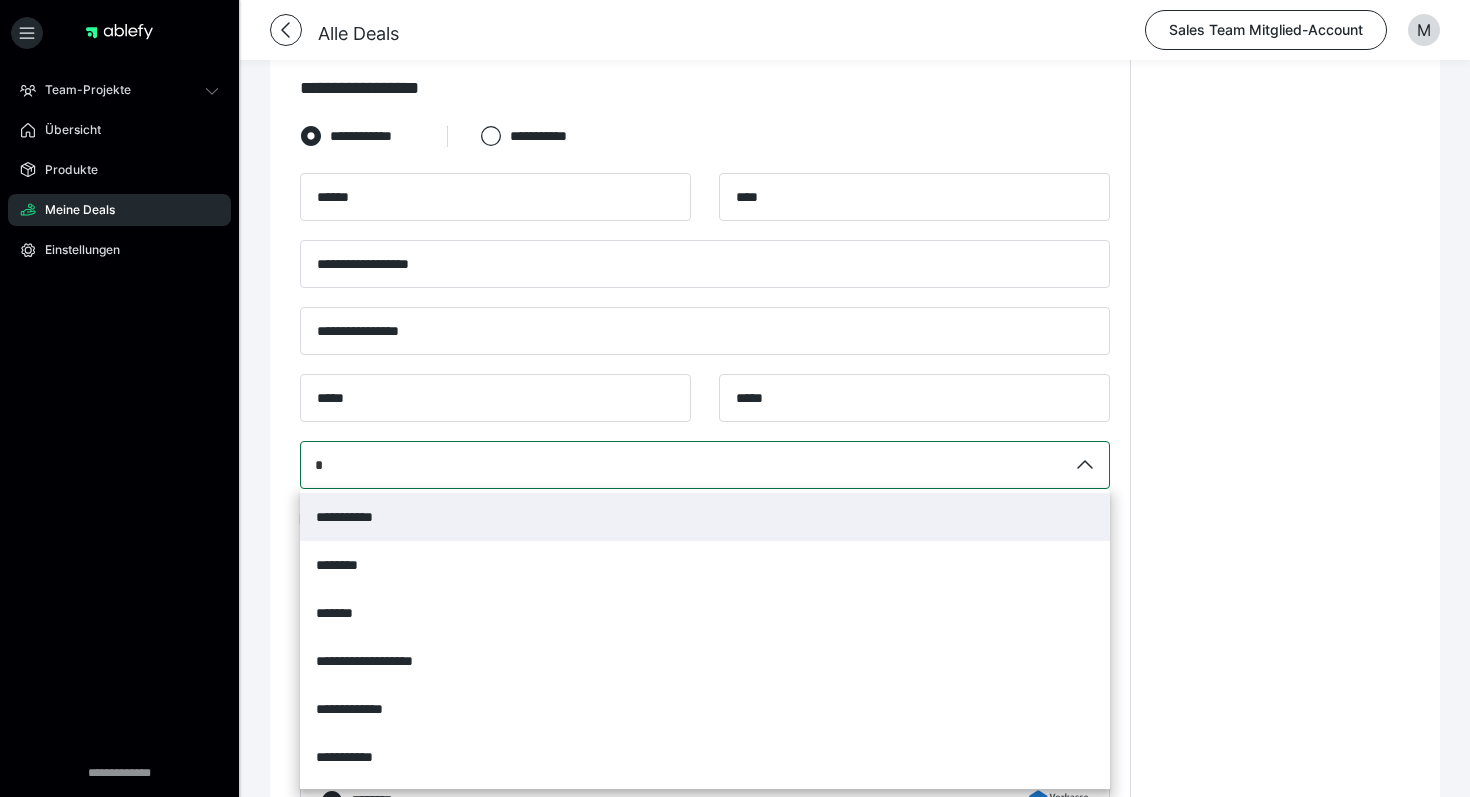 type 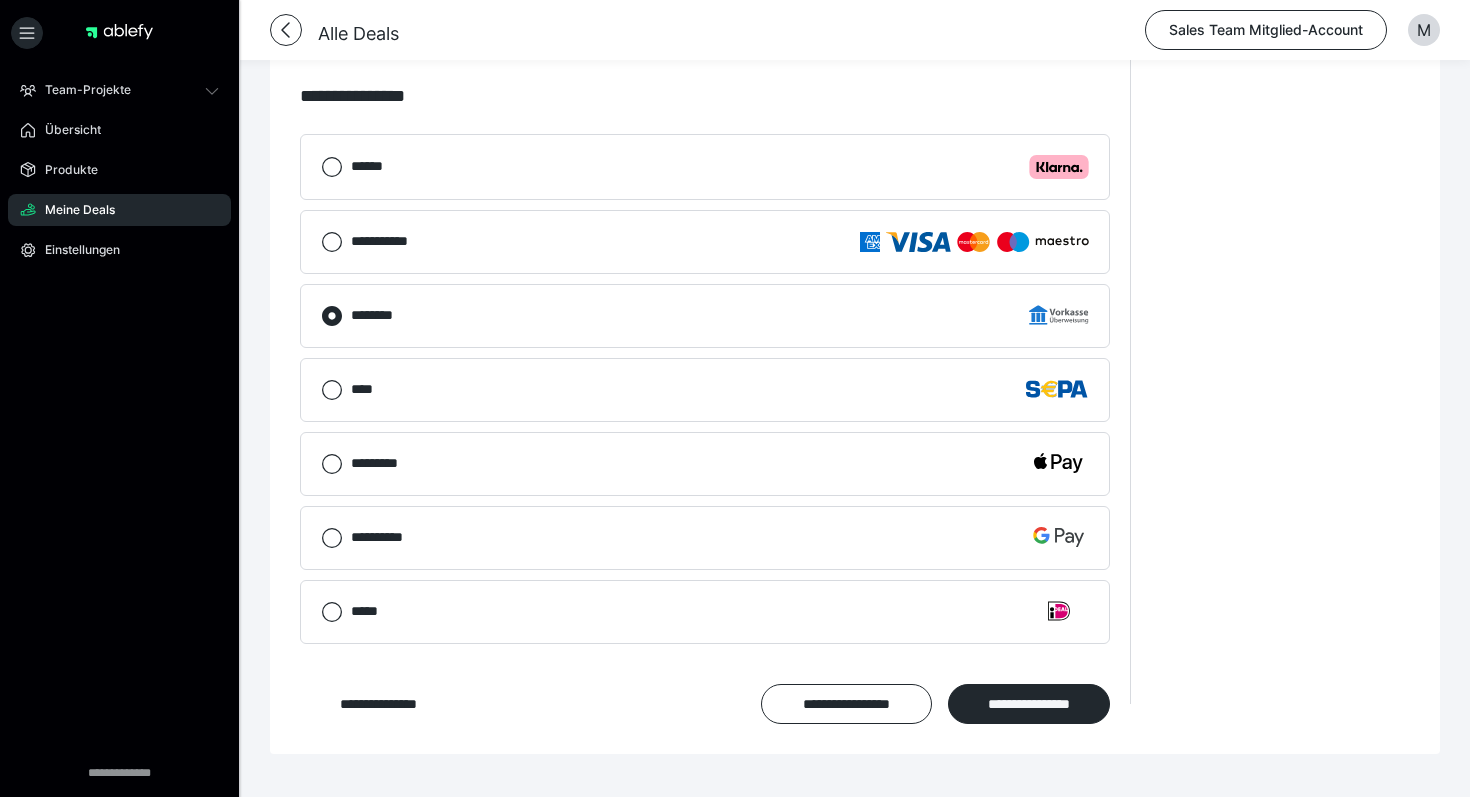 scroll, scrollTop: 1434, scrollLeft: 0, axis: vertical 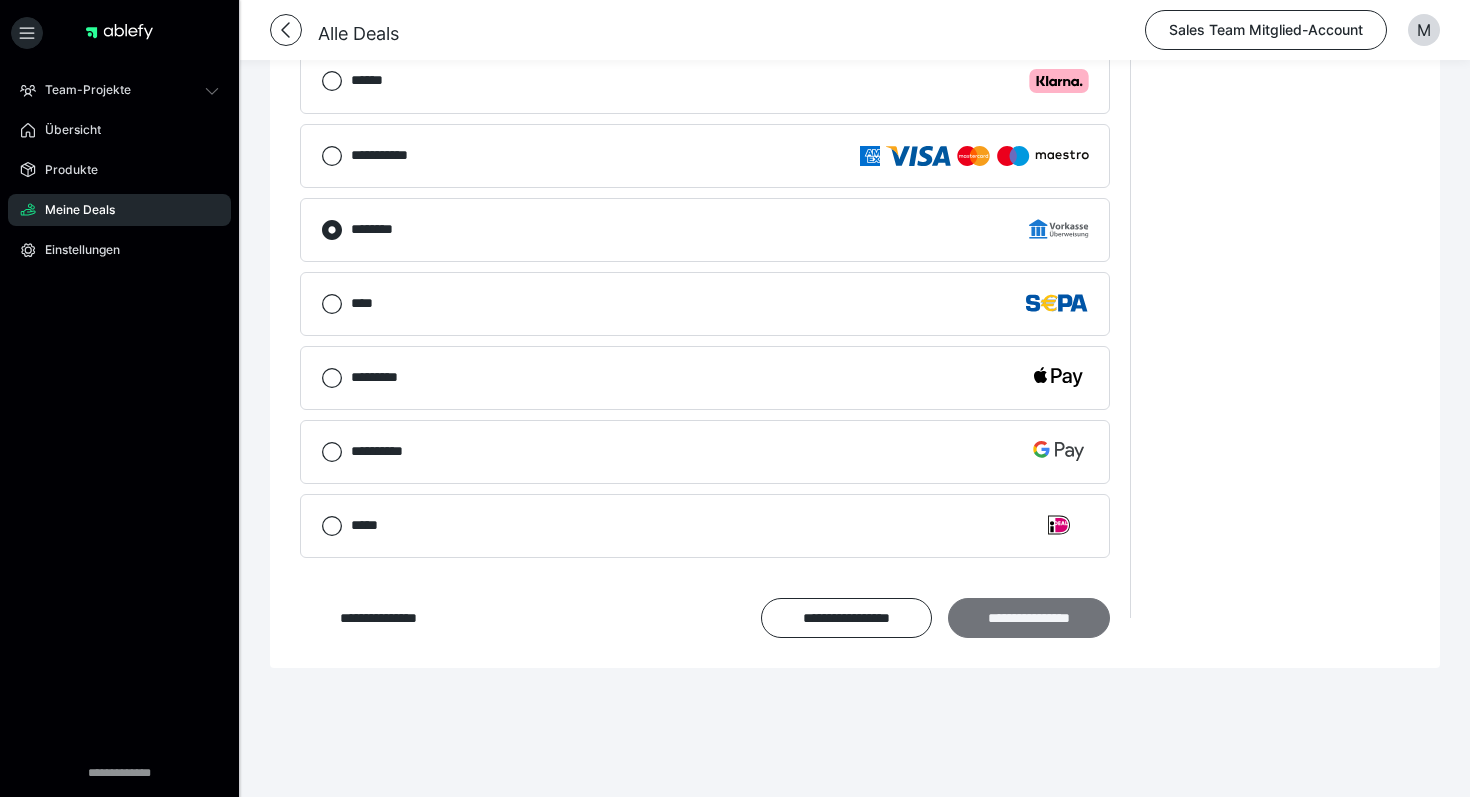 click on "**********" at bounding box center [1029, 618] 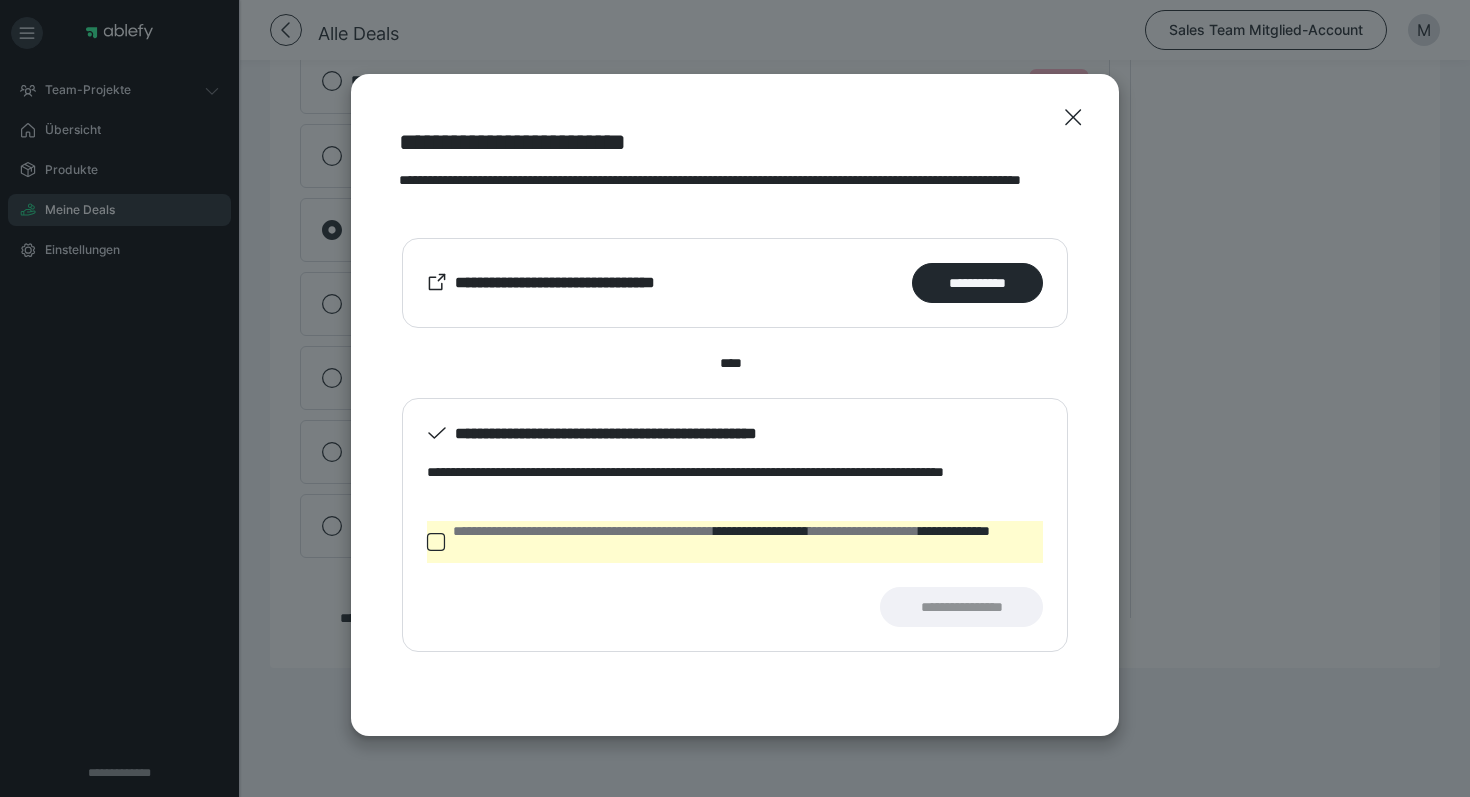 click 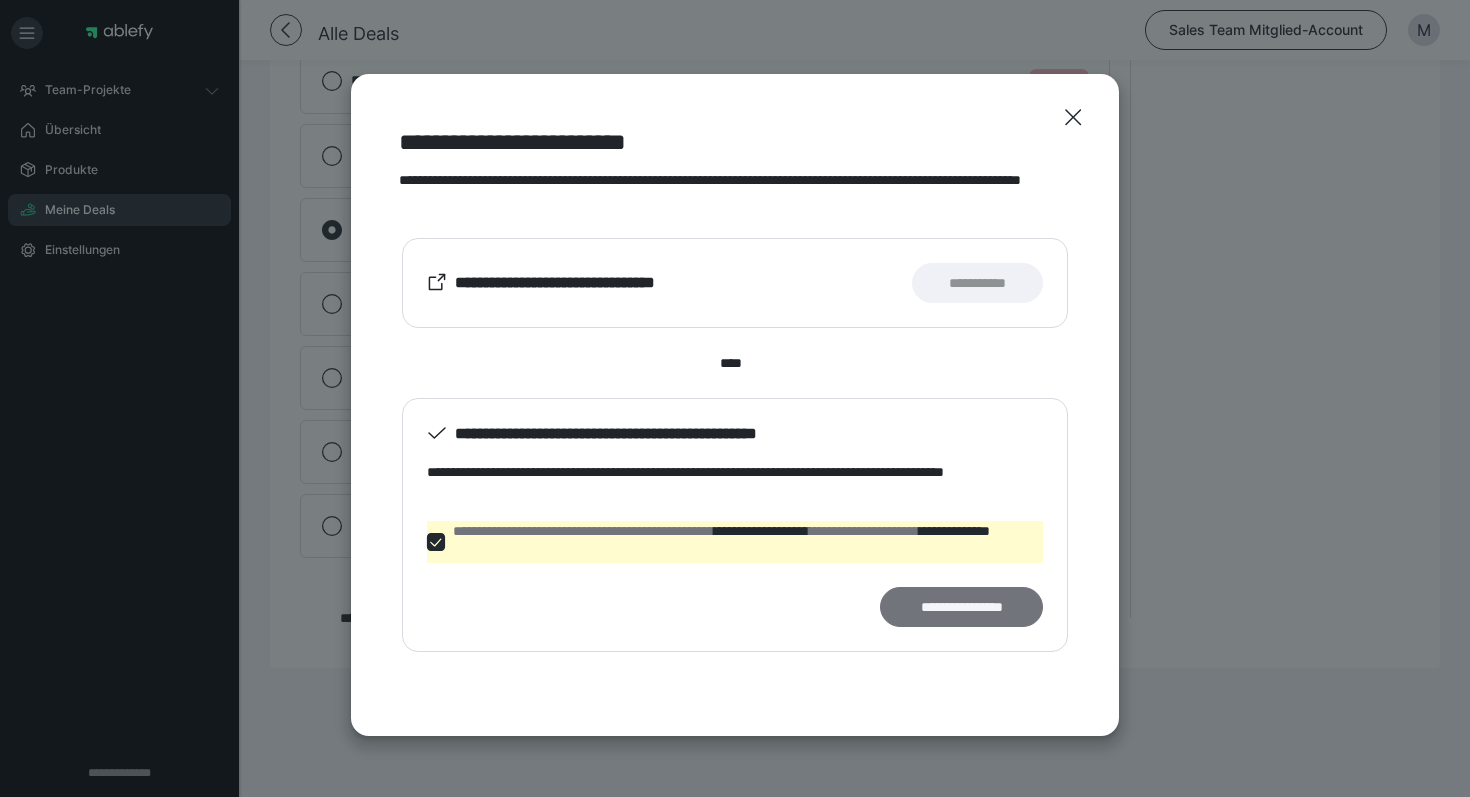 click on "**********" at bounding box center (961, 607) 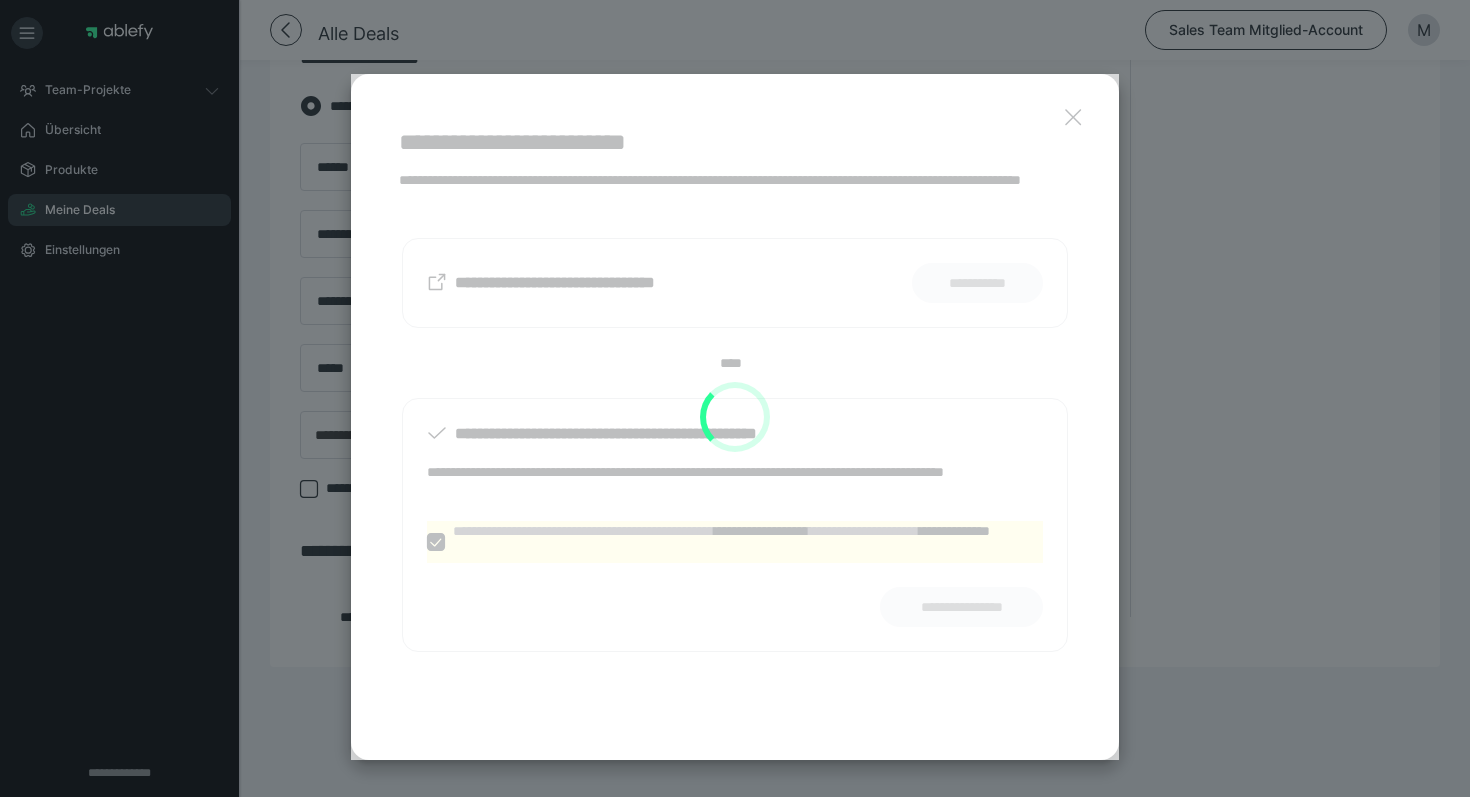 scroll, scrollTop: 892, scrollLeft: 0, axis: vertical 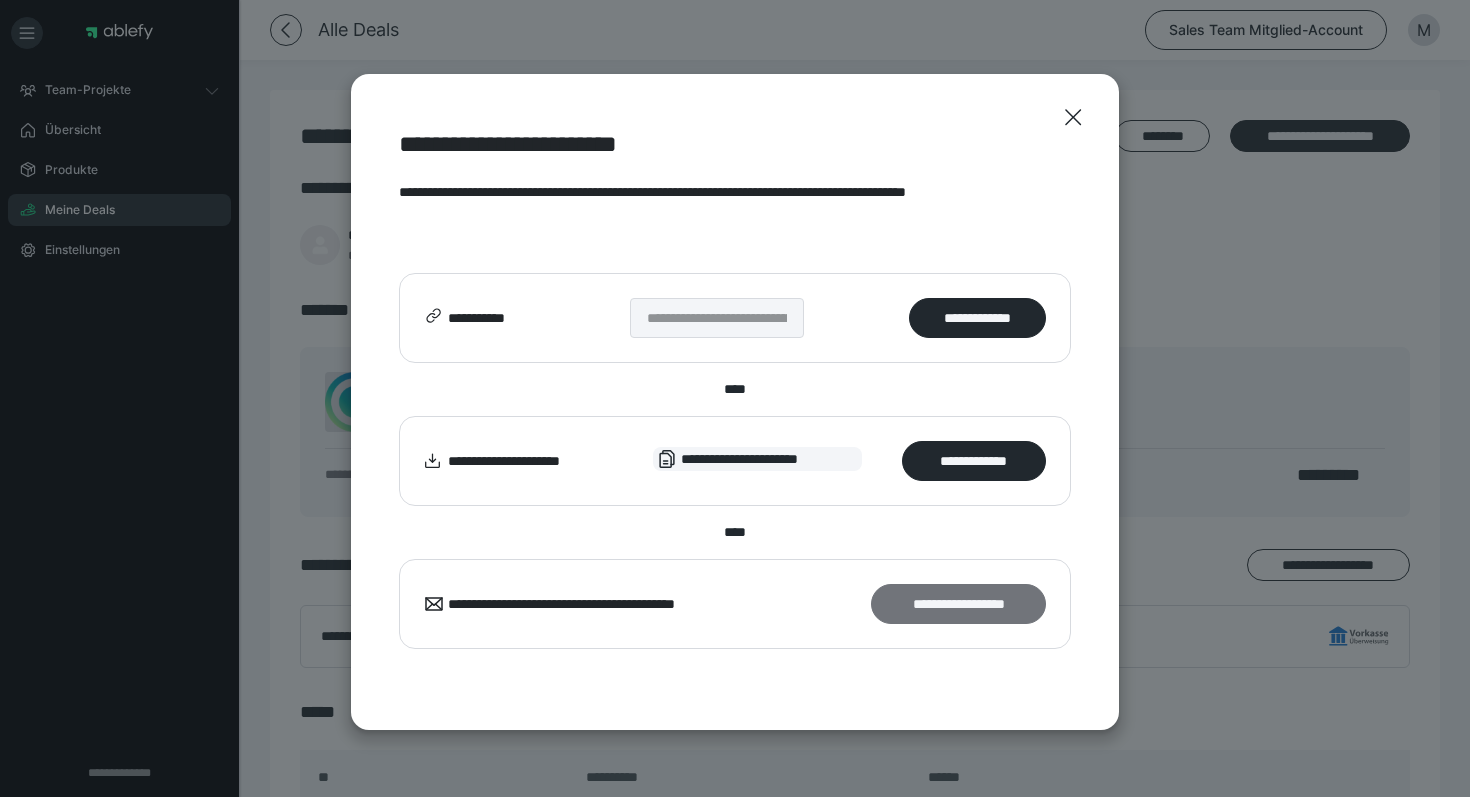 click on "**********" at bounding box center (958, 604) 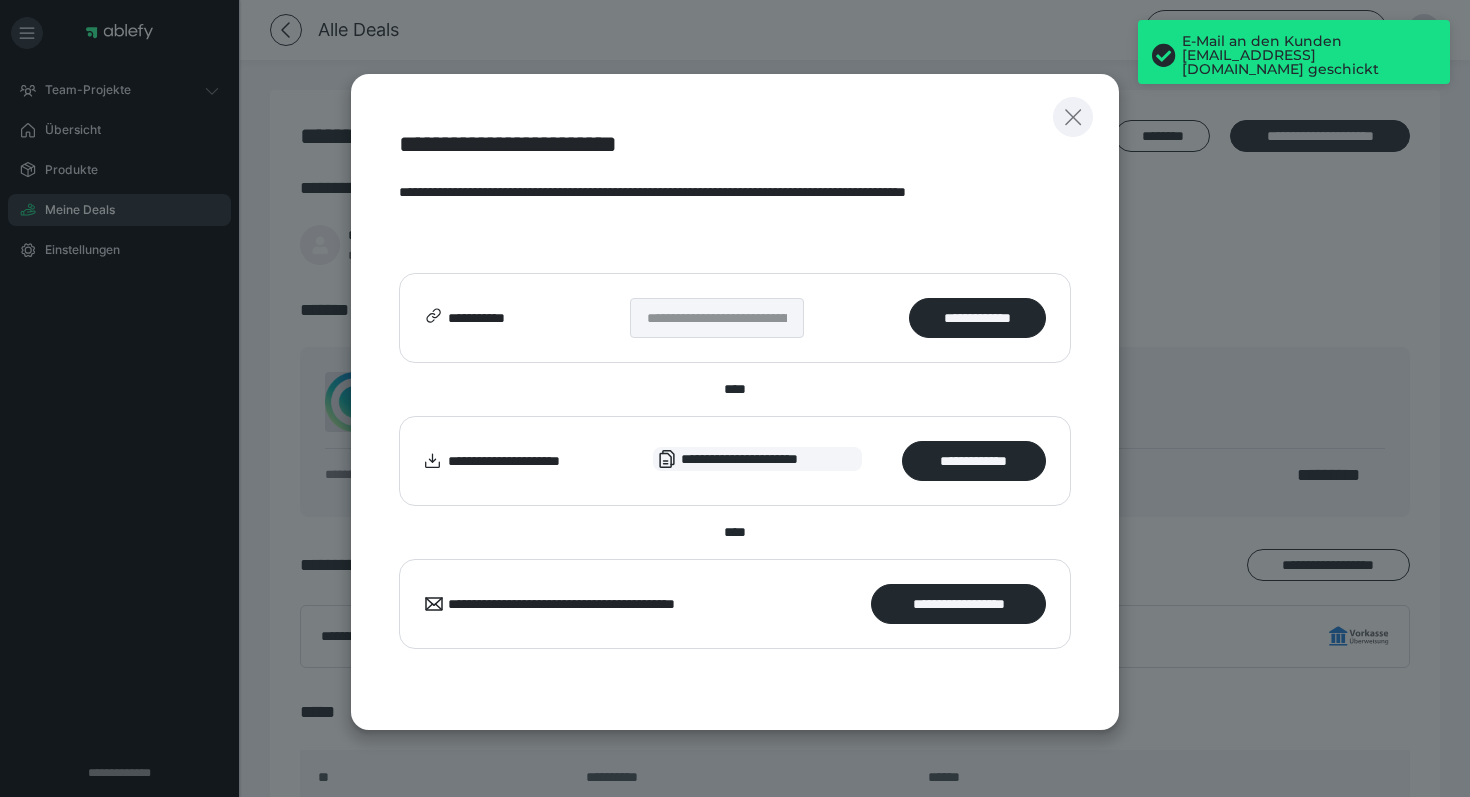 click 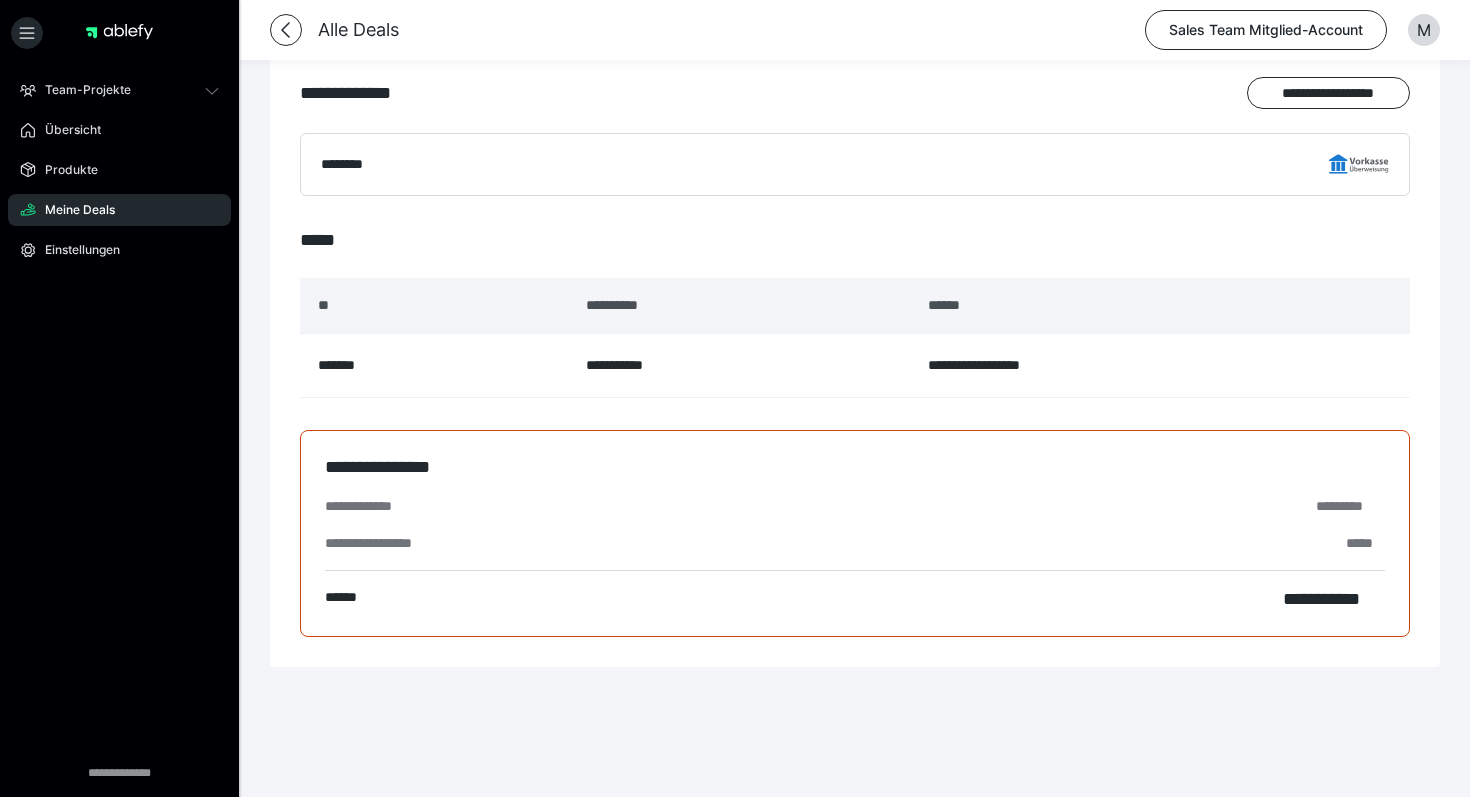 scroll, scrollTop: 0, scrollLeft: 0, axis: both 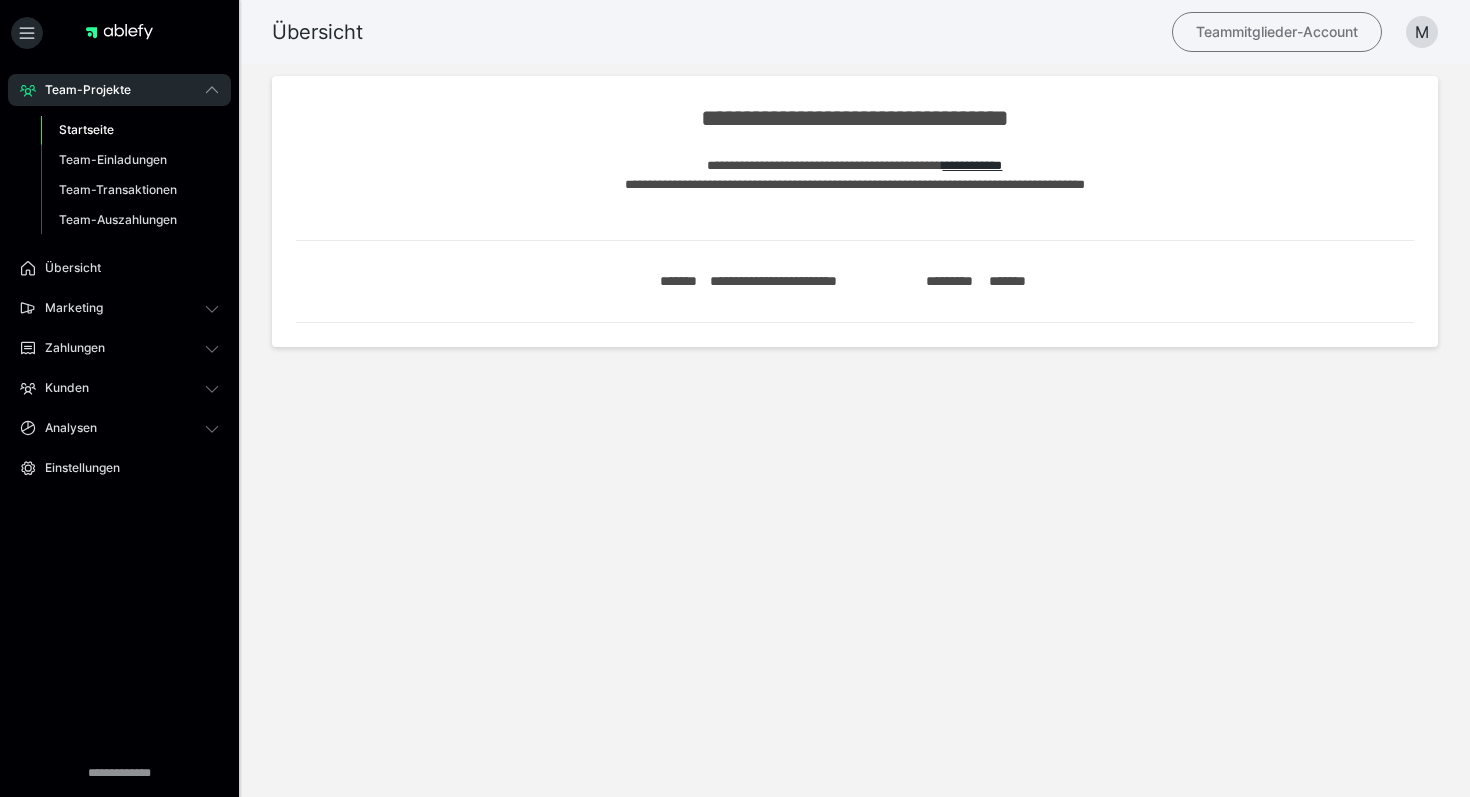click on "Teammitglieder-Account" at bounding box center [1277, 32] 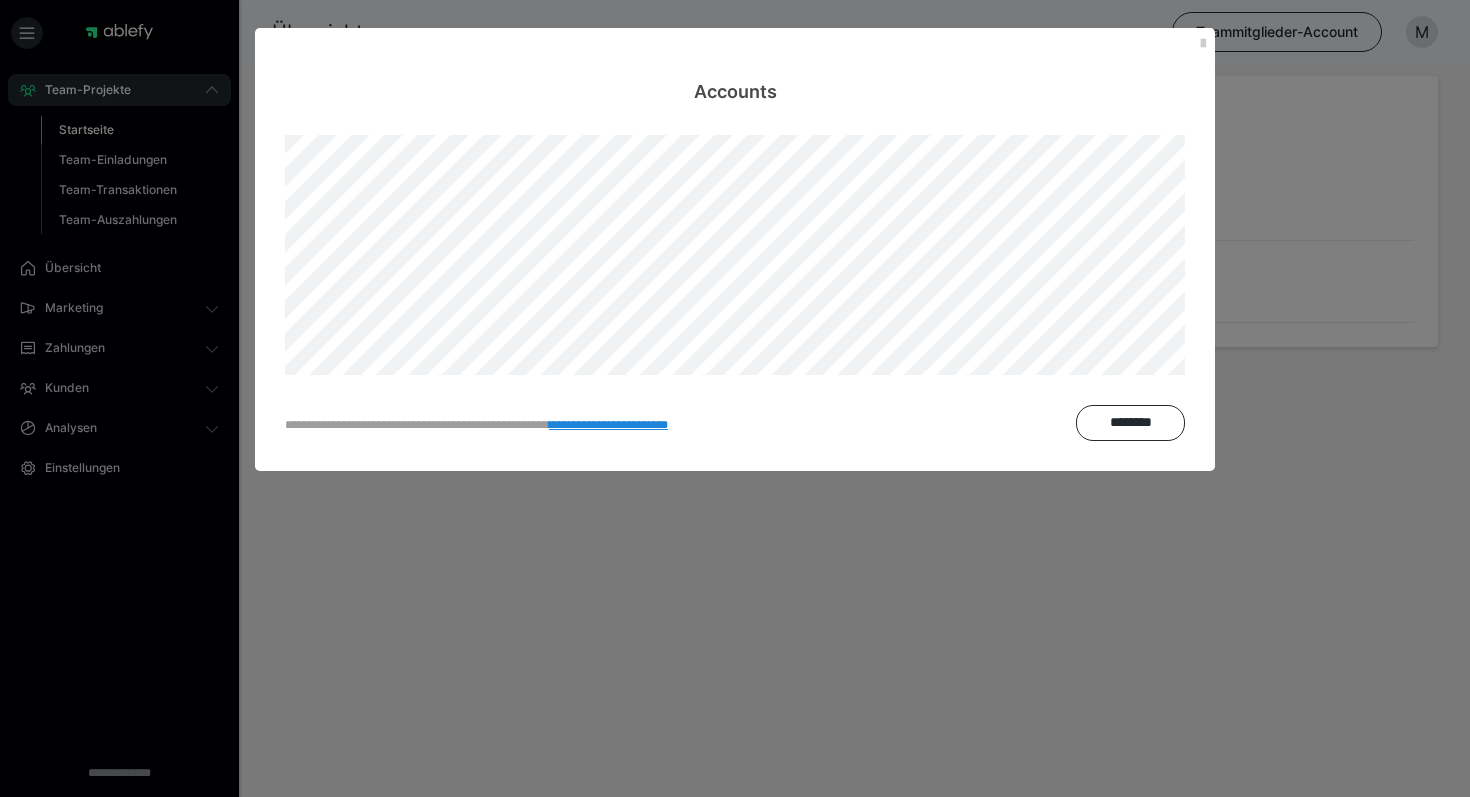 click on "**********" at bounding box center [735, 398] 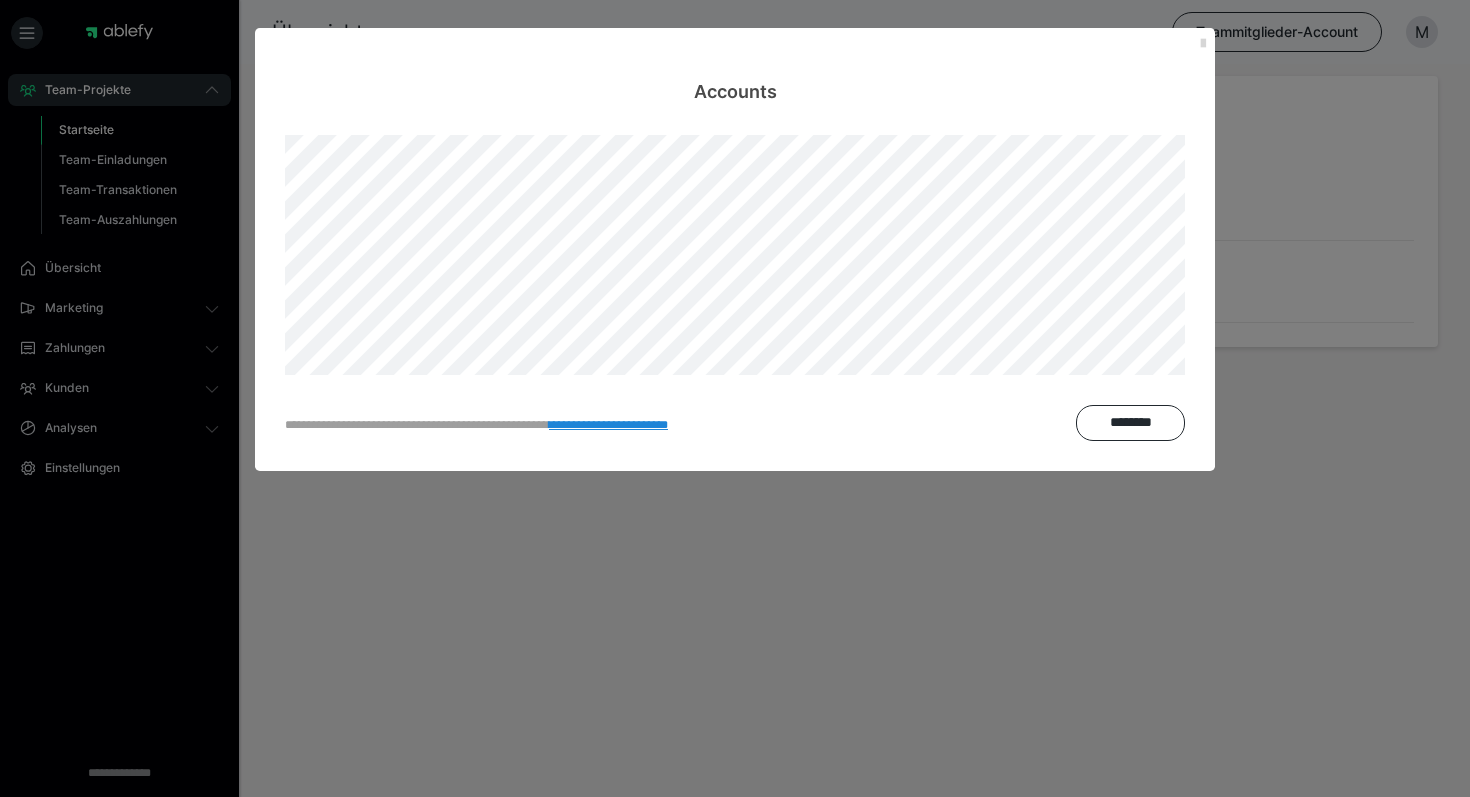 click at bounding box center (1203, 44) 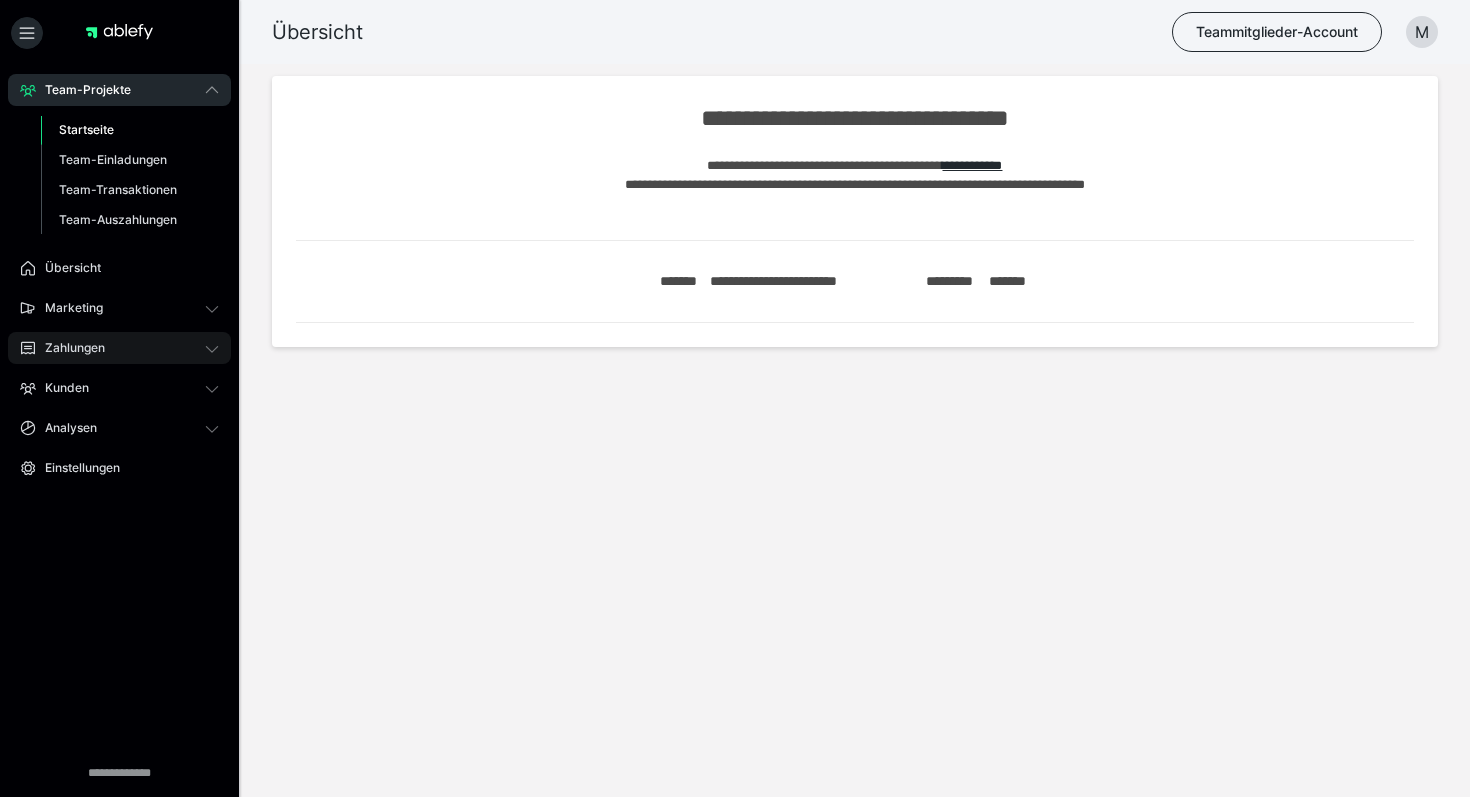 click on "Zahlungen" at bounding box center [119, 348] 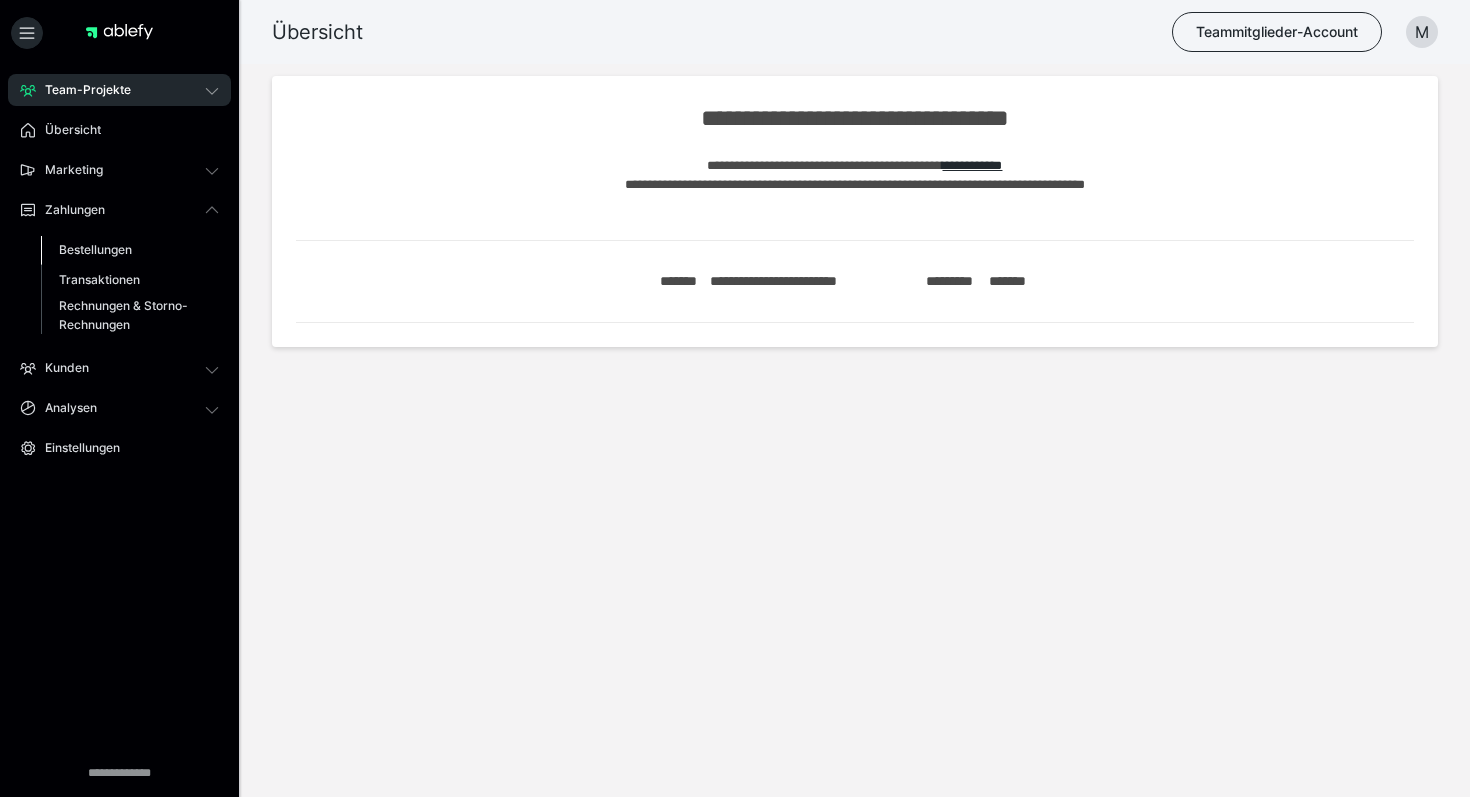 click on "Bestellungen" at bounding box center [95, 249] 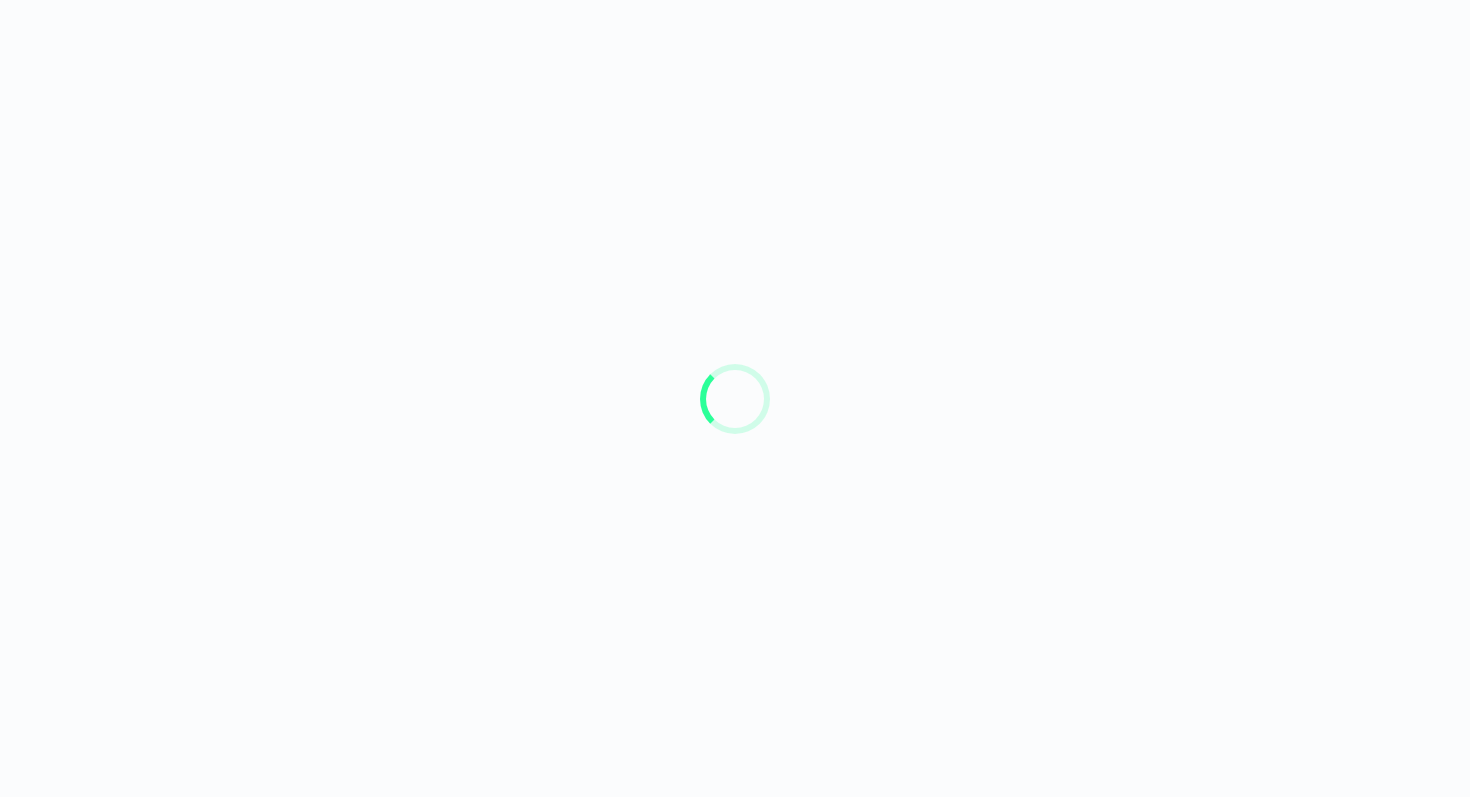 scroll, scrollTop: 0, scrollLeft: 0, axis: both 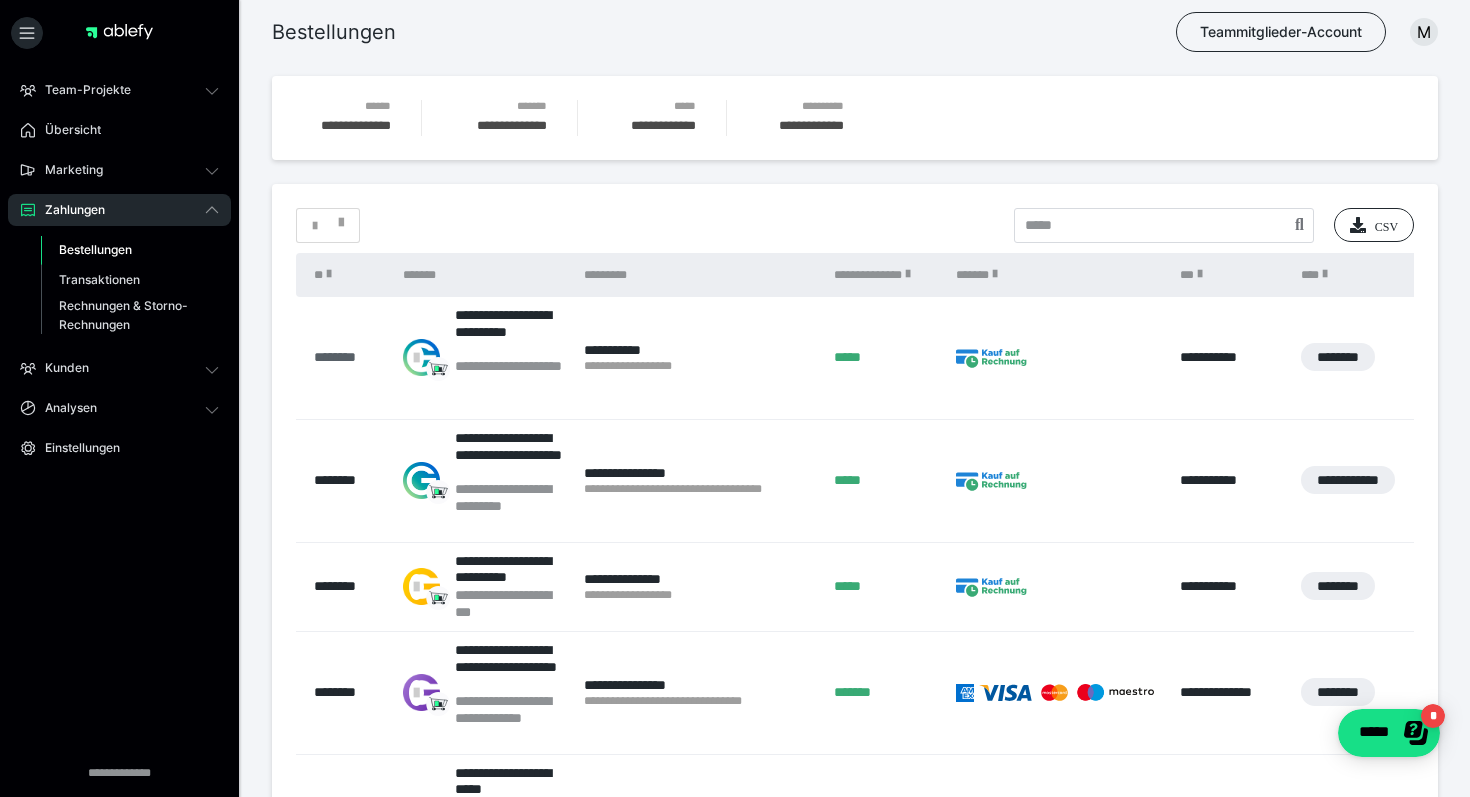 click on "********" at bounding box center (348, 357) 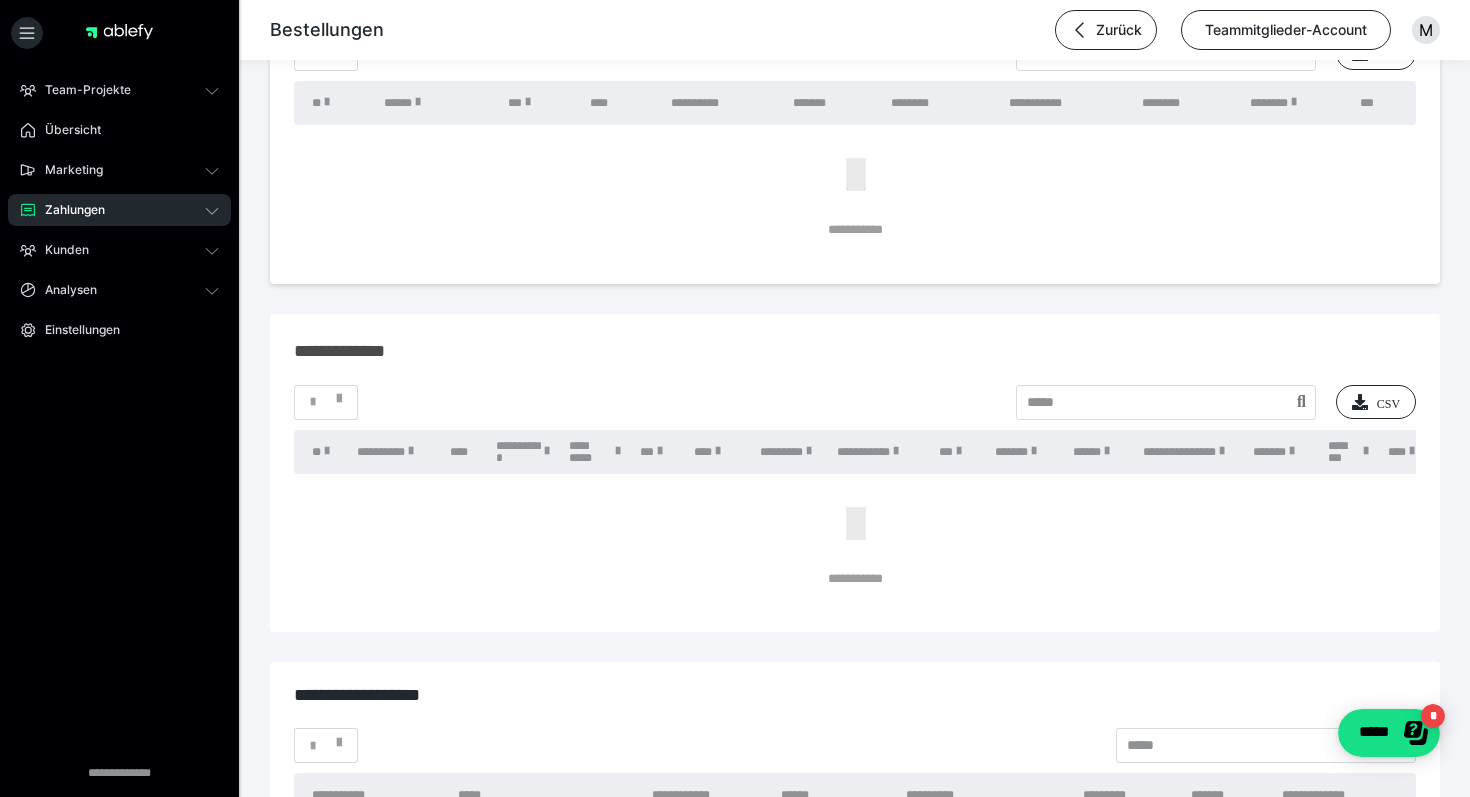 scroll, scrollTop: 1215, scrollLeft: 0, axis: vertical 